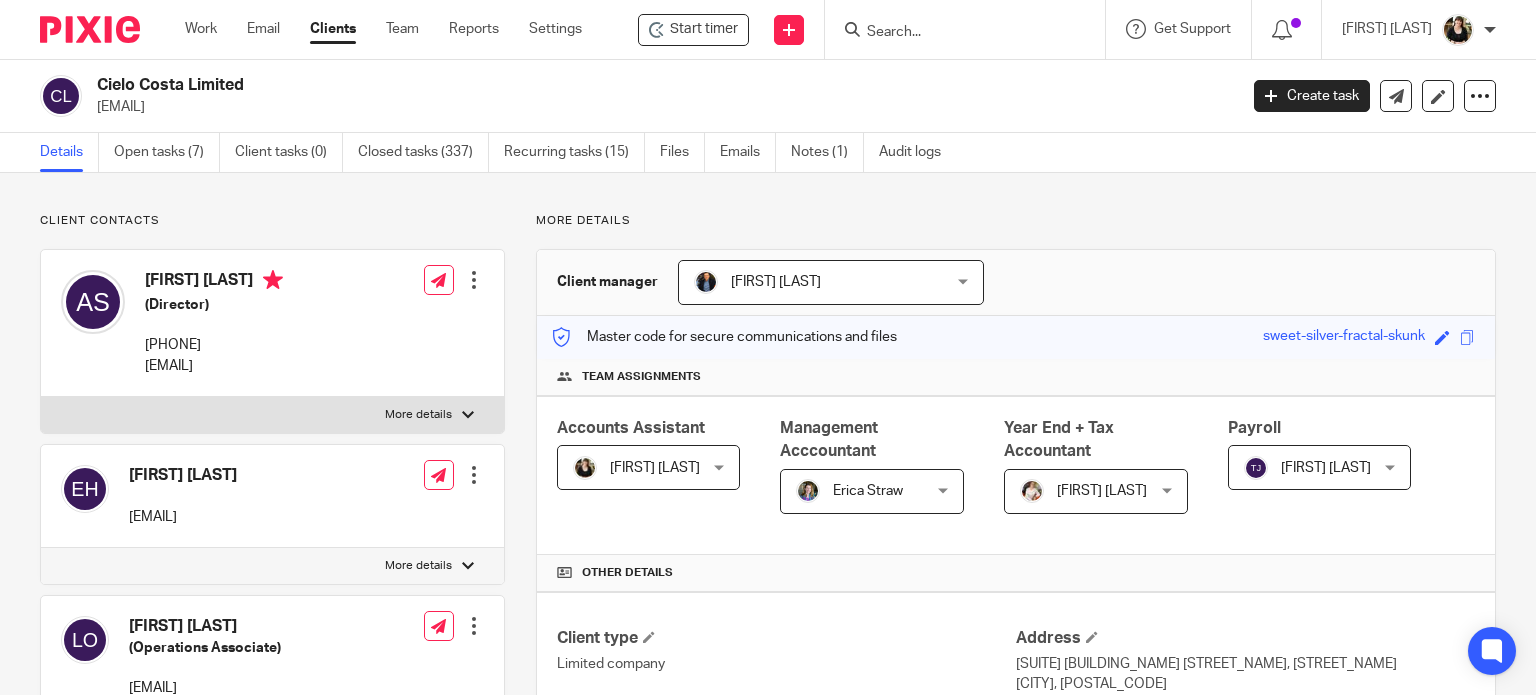 scroll, scrollTop: 0, scrollLeft: 0, axis: both 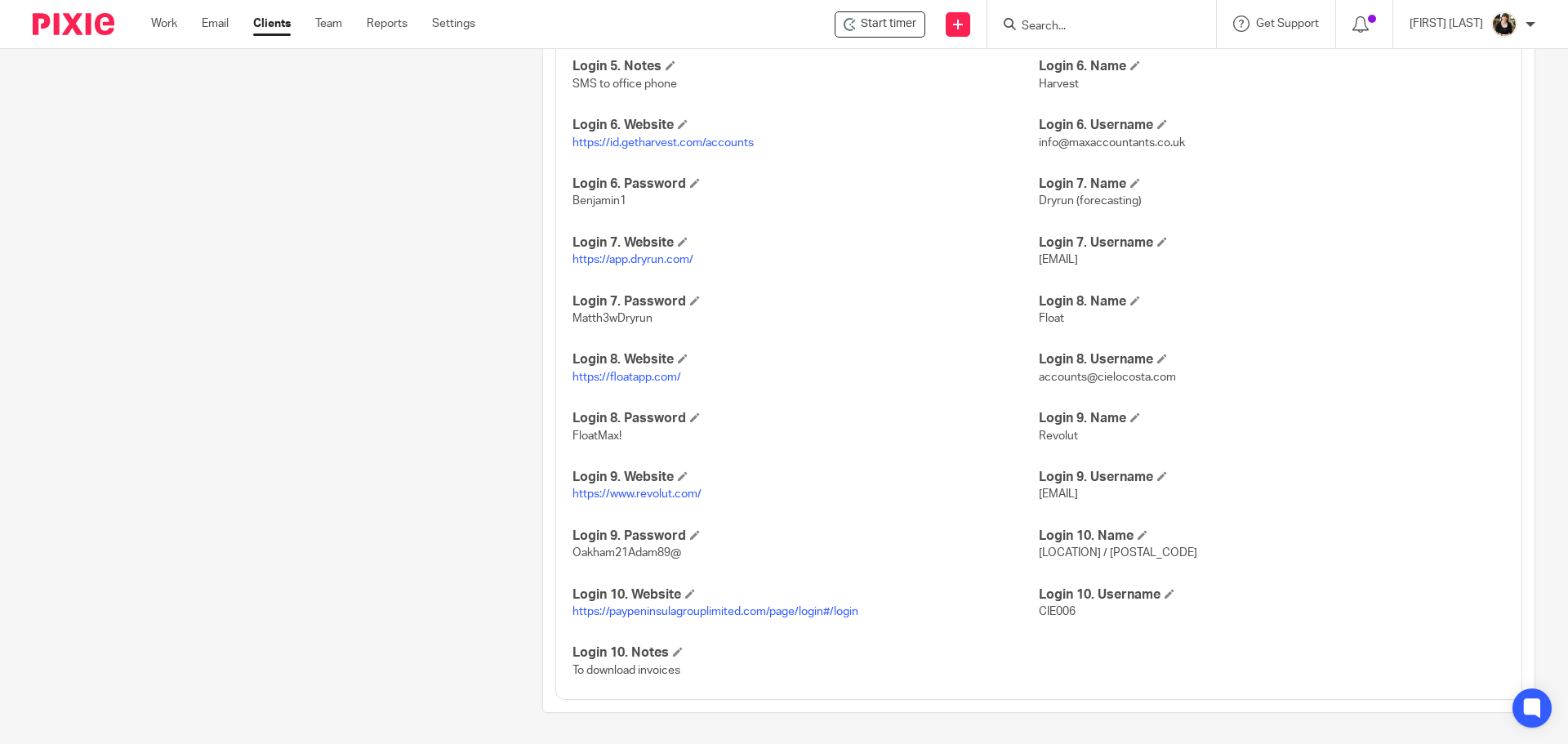 drag, startPoint x: 1043, startPoint y: 23, endPoint x: 1052, endPoint y: 25, distance: 9.21954 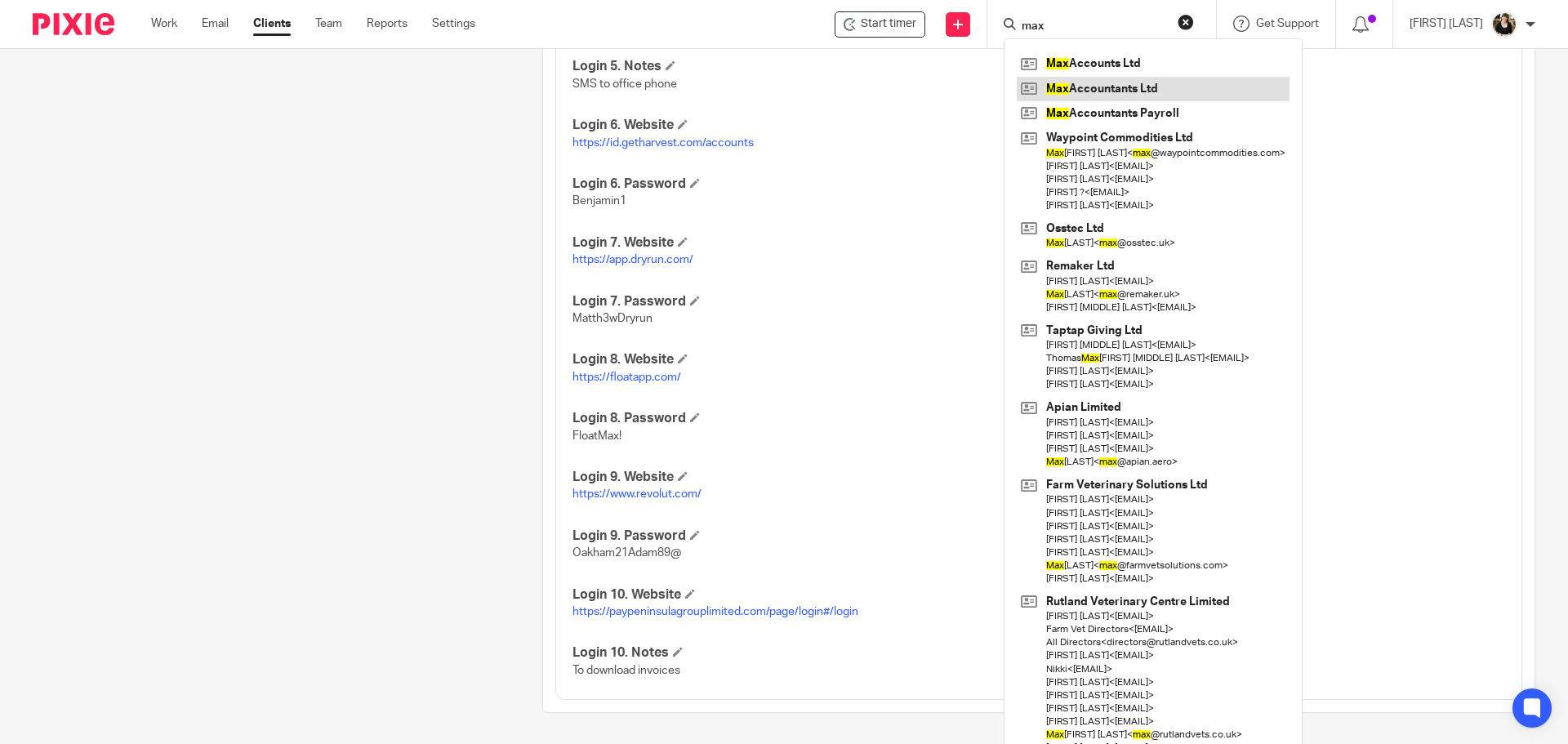 type on "max" 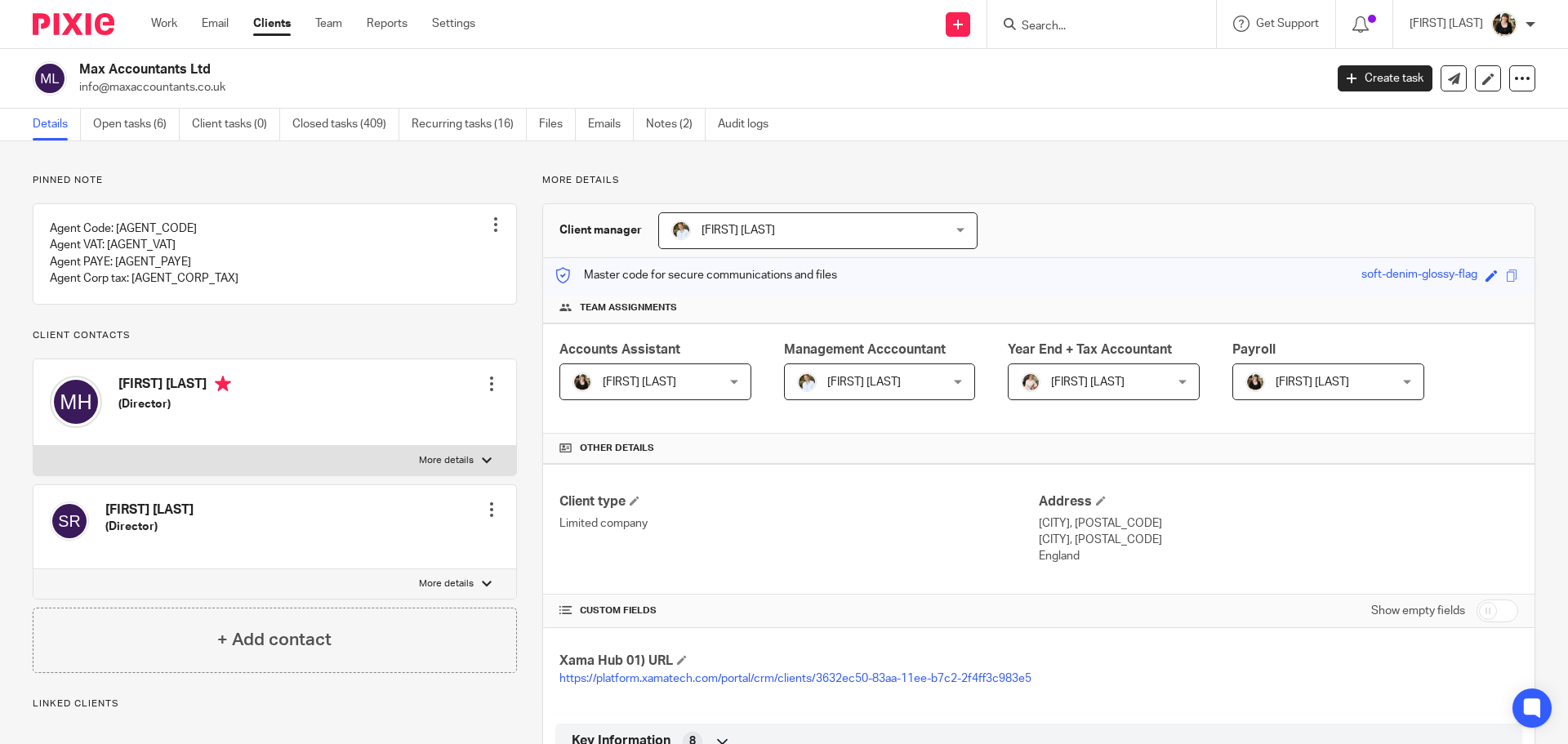 scroll, scrollTop: 0, scrollLeft: 0, axis: both 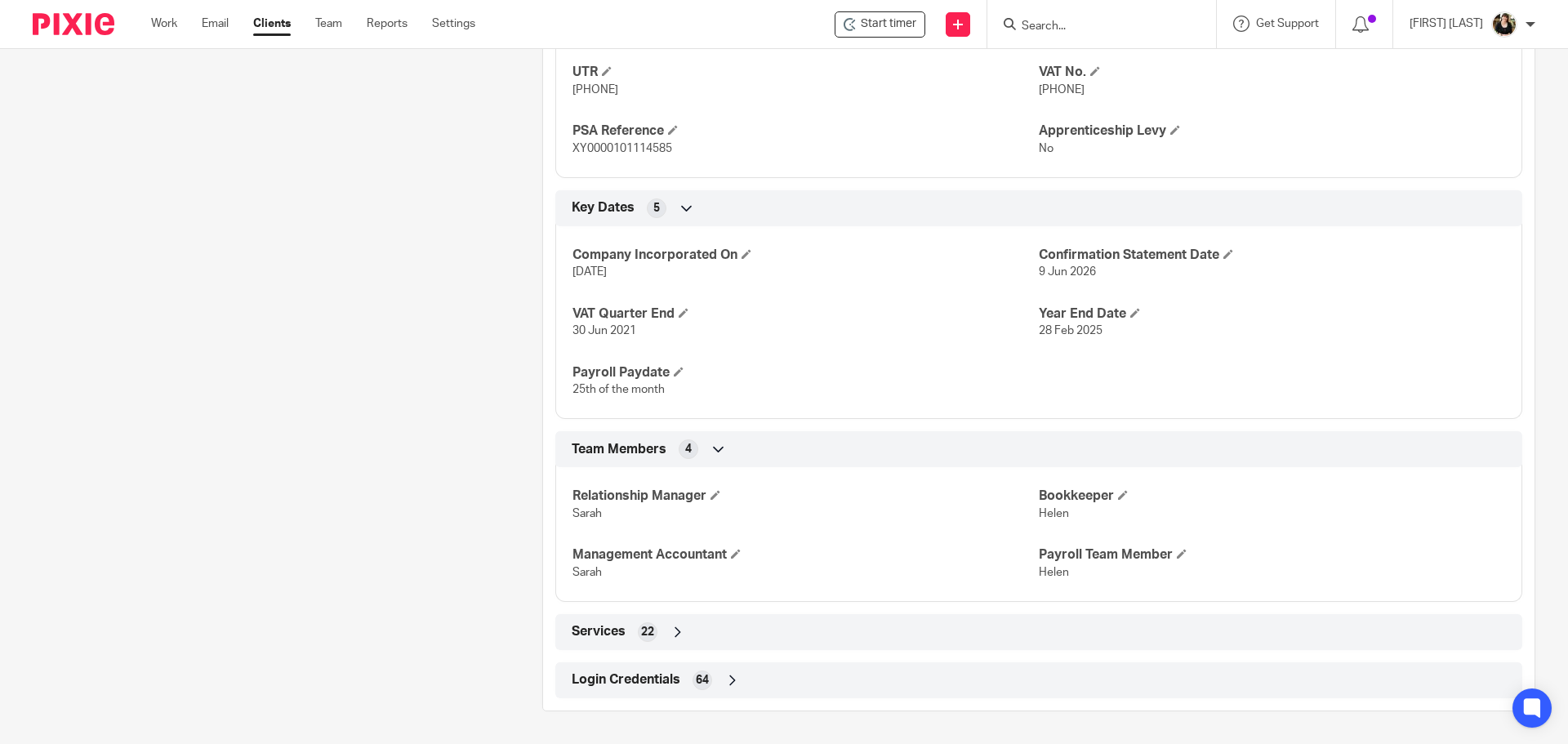 click on "Login Credentials" at bounding box center [626, 679] 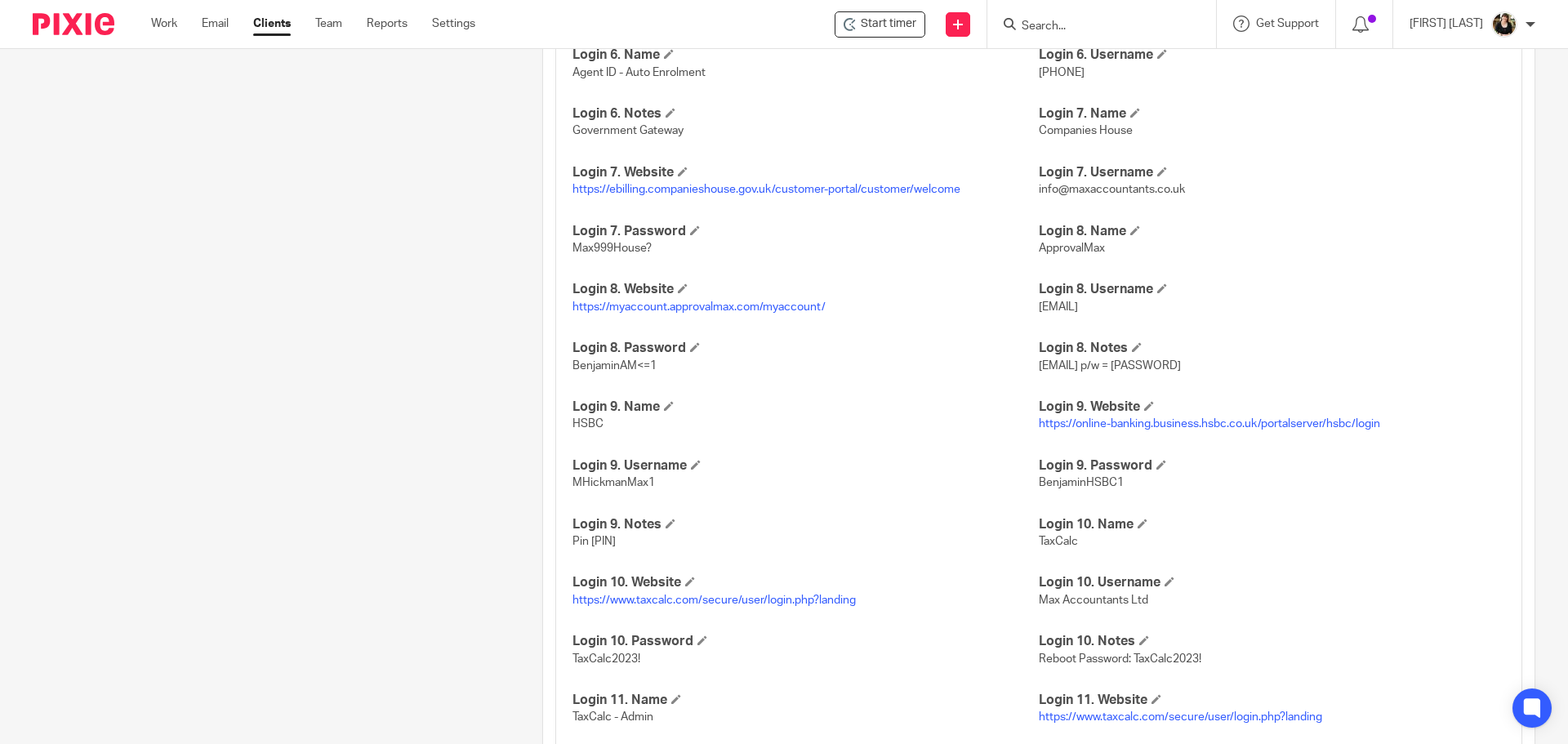 scroll, scrollTop: 2319, scrollLeft: 0, axis: vertical 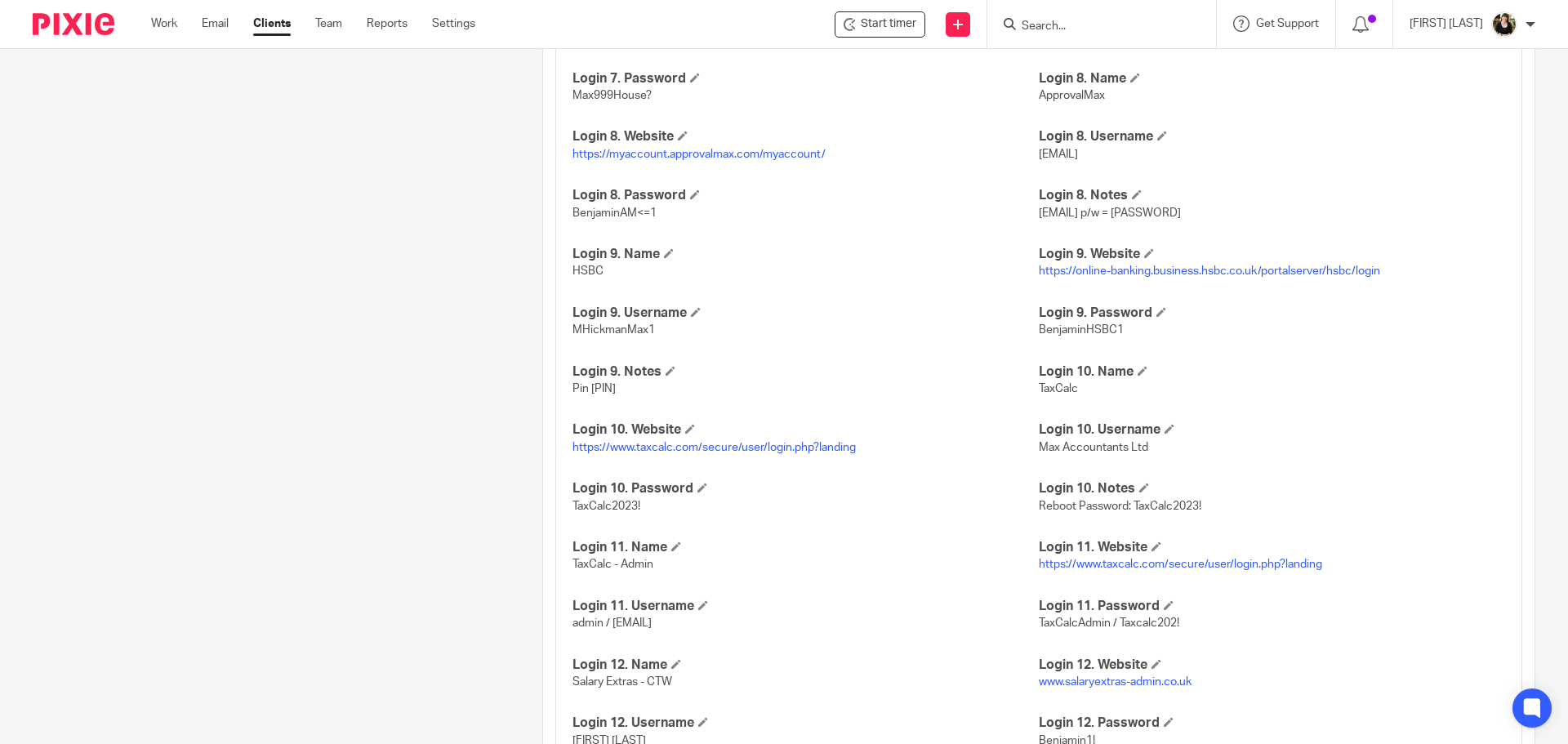click on "https://online-banking.business.hsbc.co.uk/portalserver/hsbc/login" at bounding box center (1209, 271) 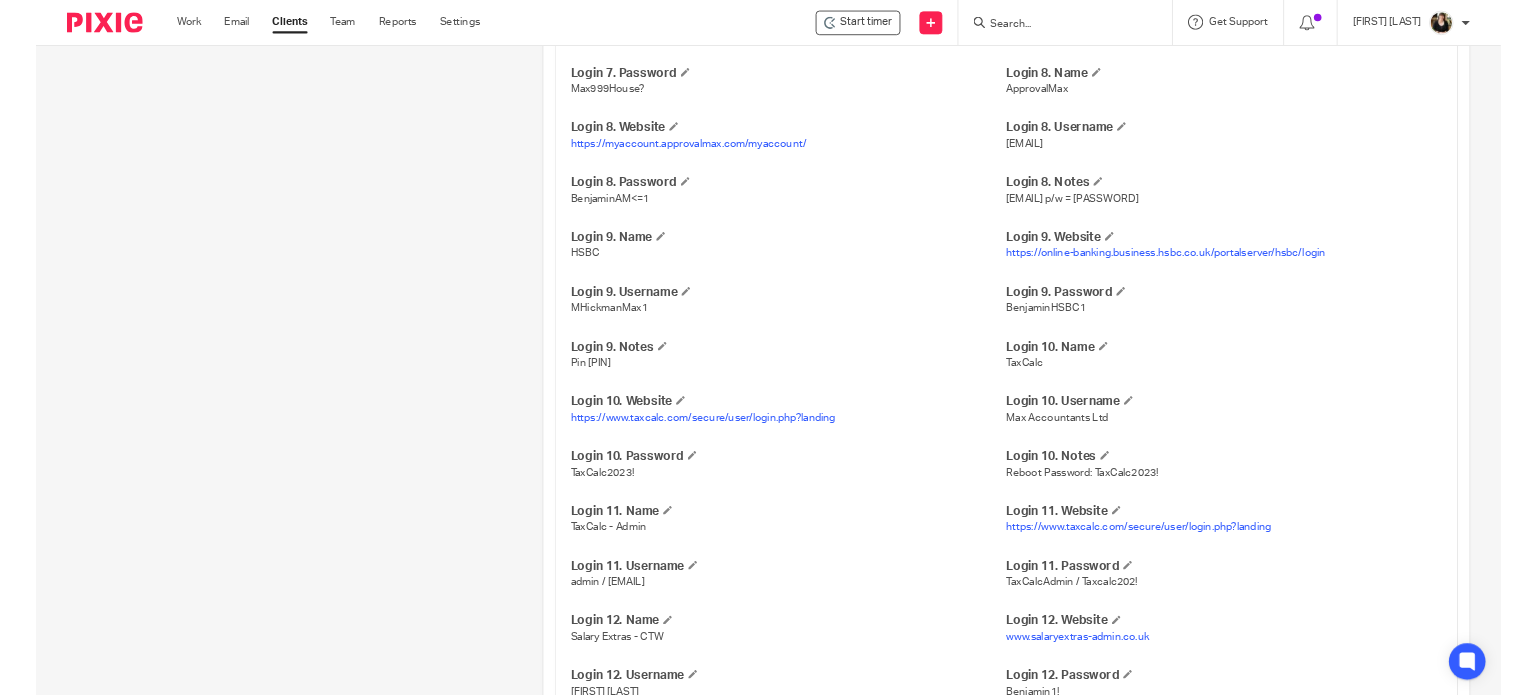 scroll, scrollTop: 2840, scrollLeft: 0, axis: vertical 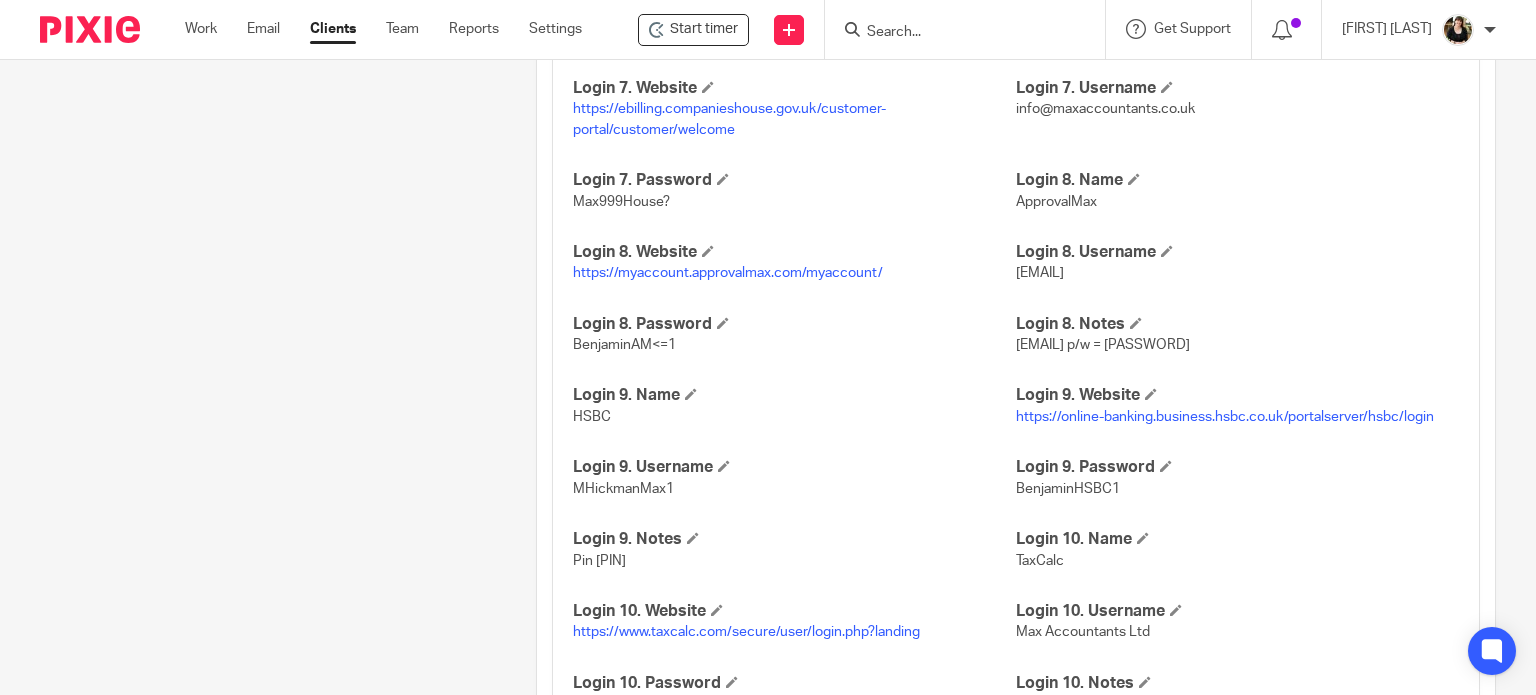 click at bounding box center [955, 33] 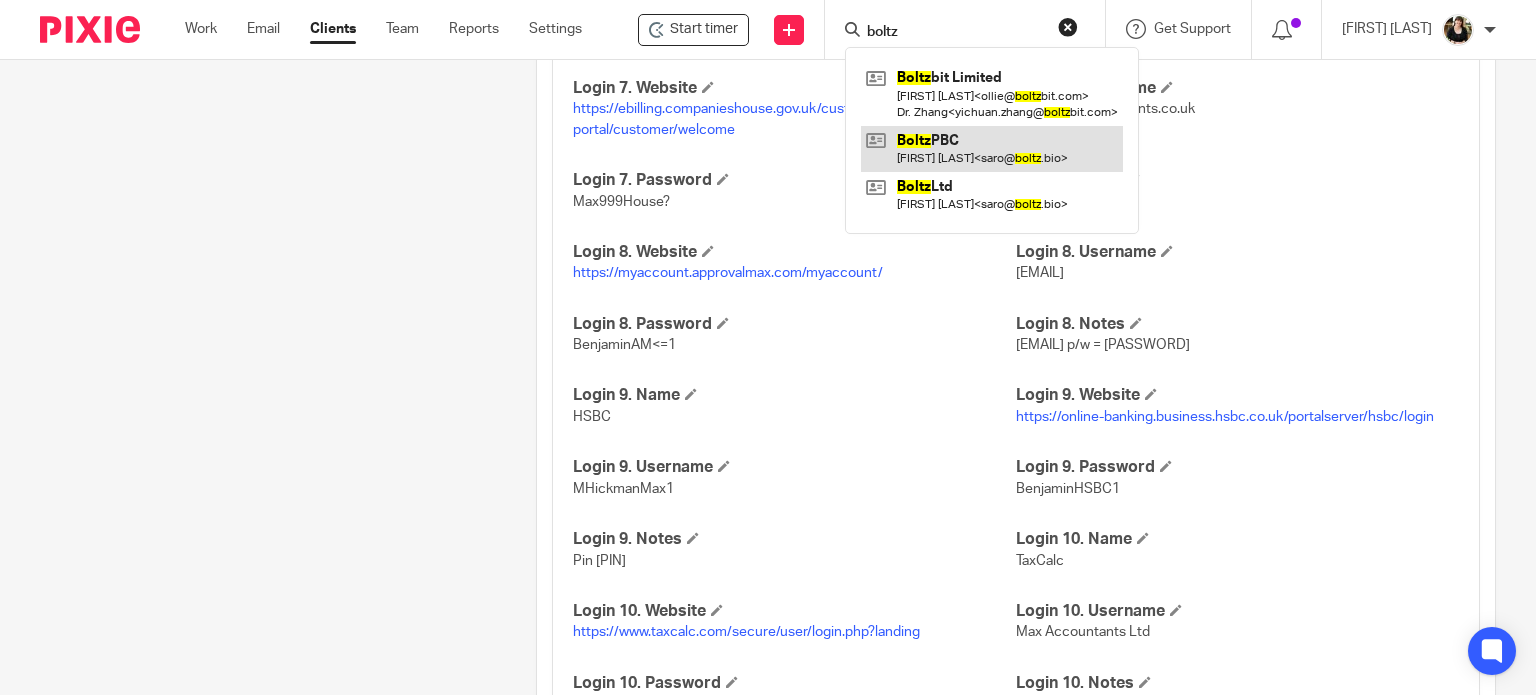 type on "boltz" 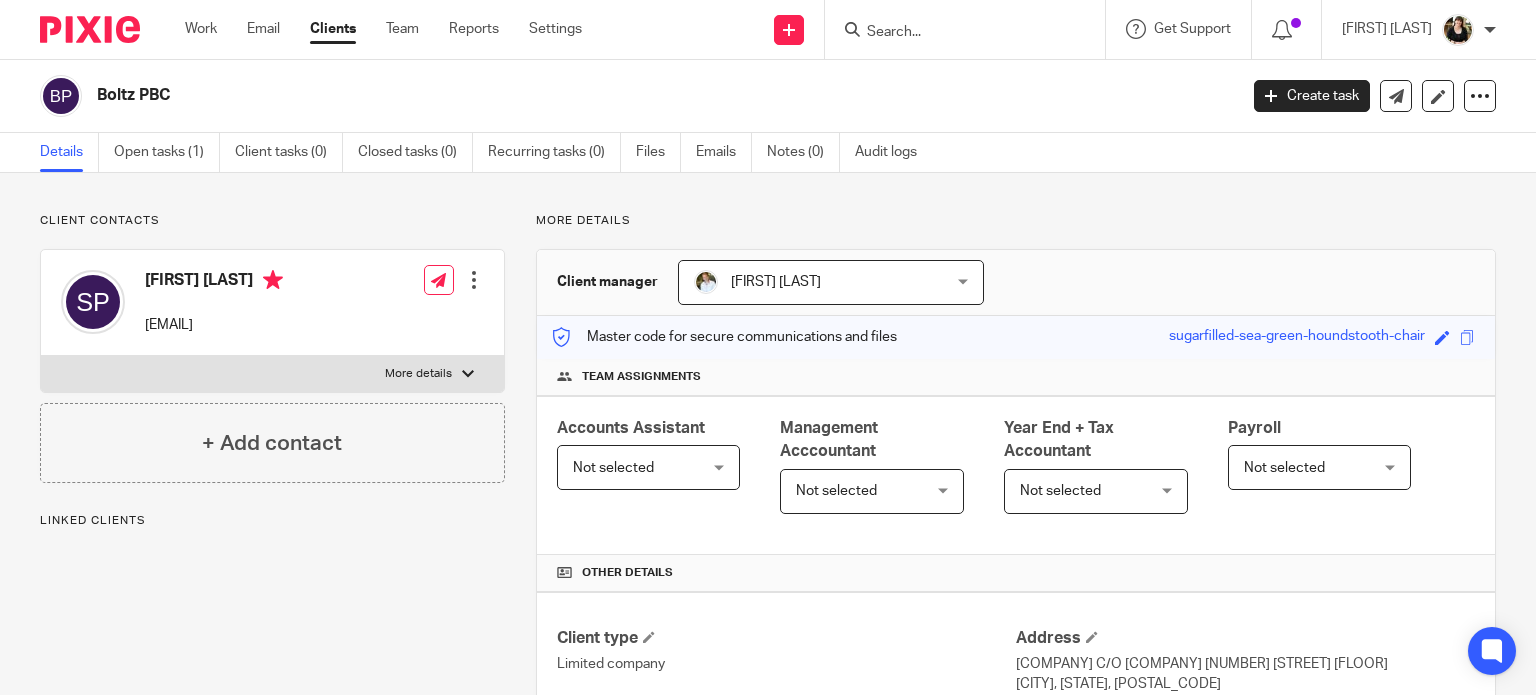 scroll, scrollTop: 0, scrollLeft: 0, axis: both 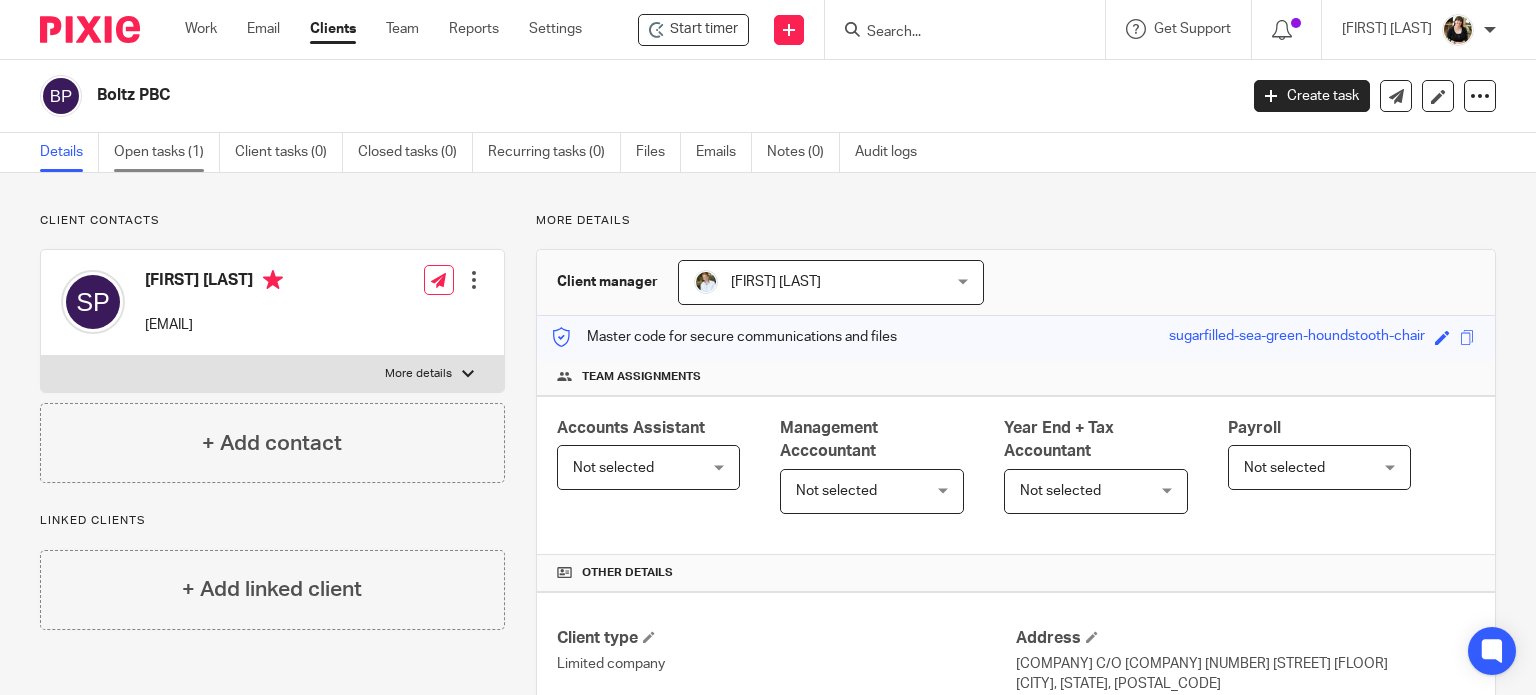 drag, startPoint x: 169, startPoint y: 160, endPoint x: 179, endPoint y: 159, distance: 10.049875 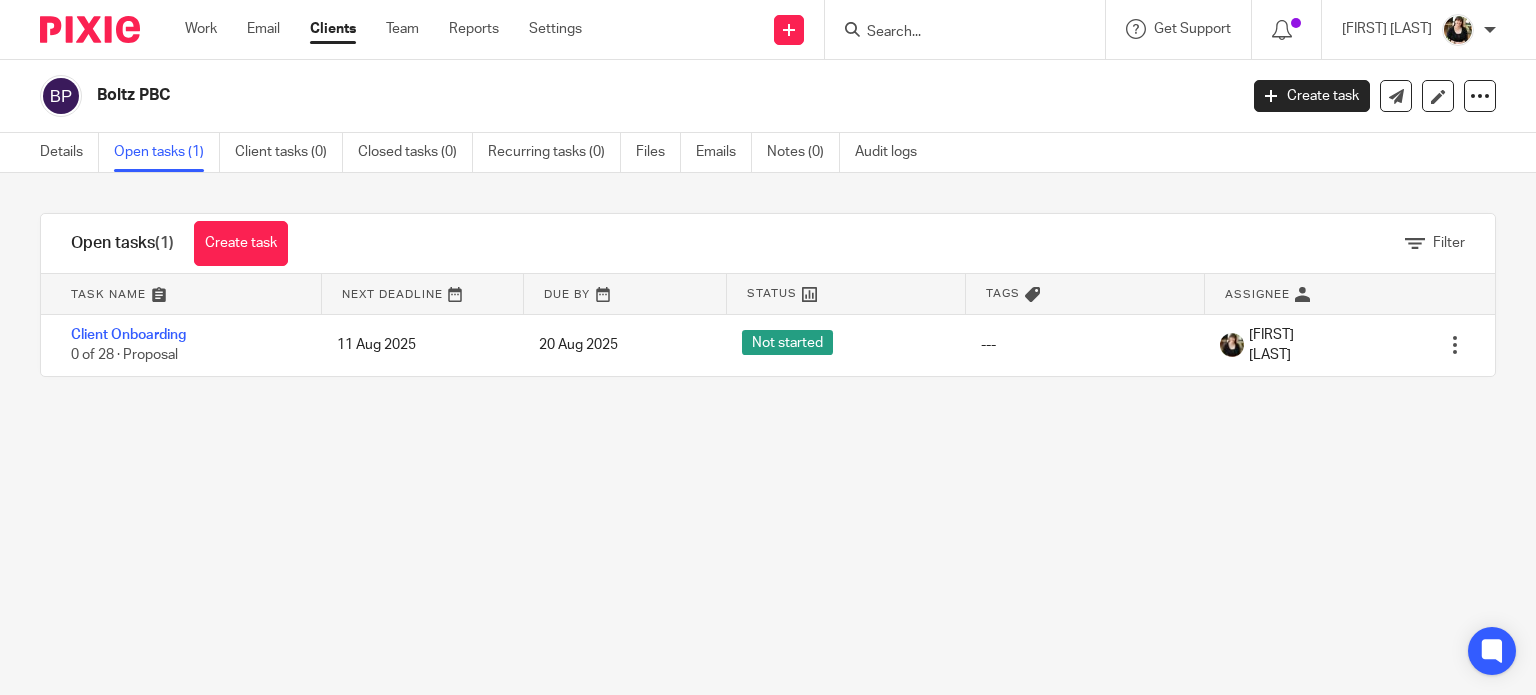 scroll, scrollTop: 0, scrollLeft: 0, axis: both 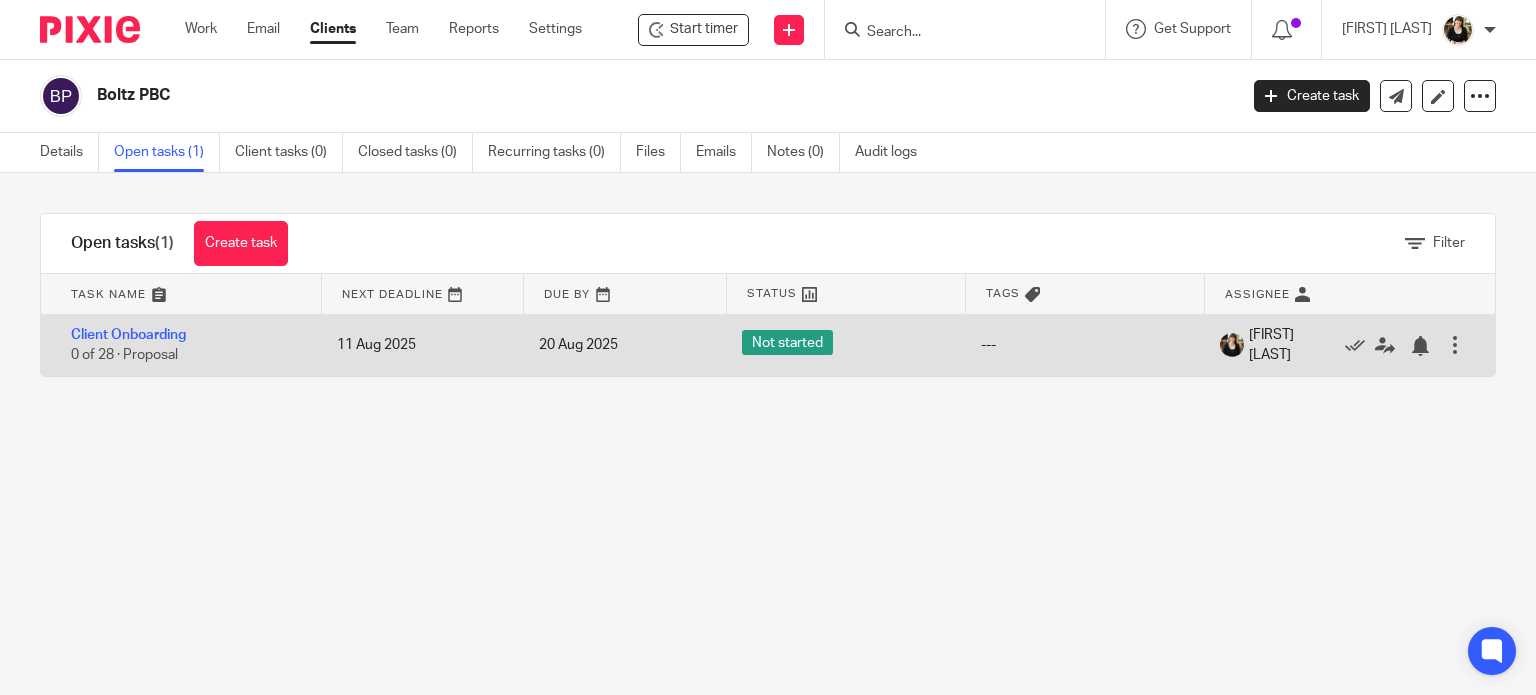 click on "Client Onboarding
0
of
28 ·
Proposal" at bounding box center [179, 345] 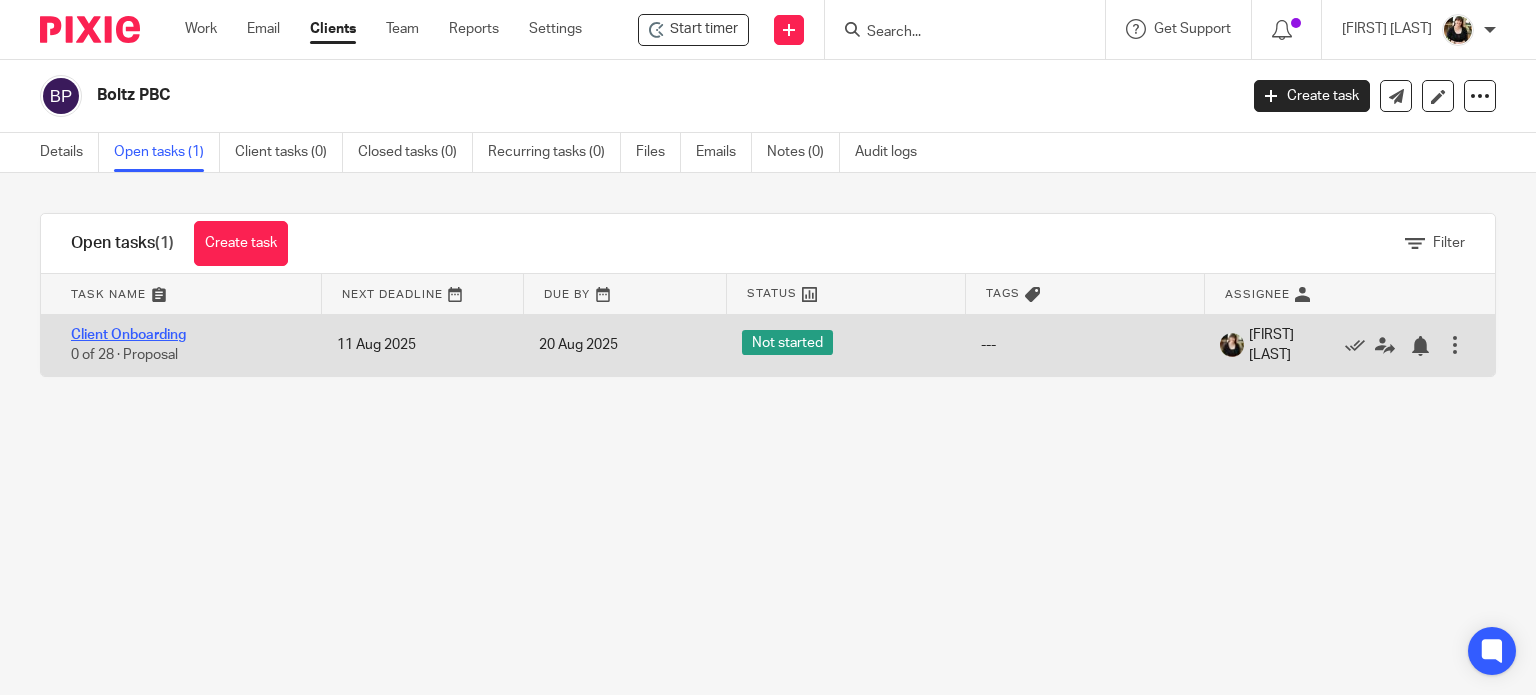 click on "Client Onboarding" at bounding box center [128, 335] 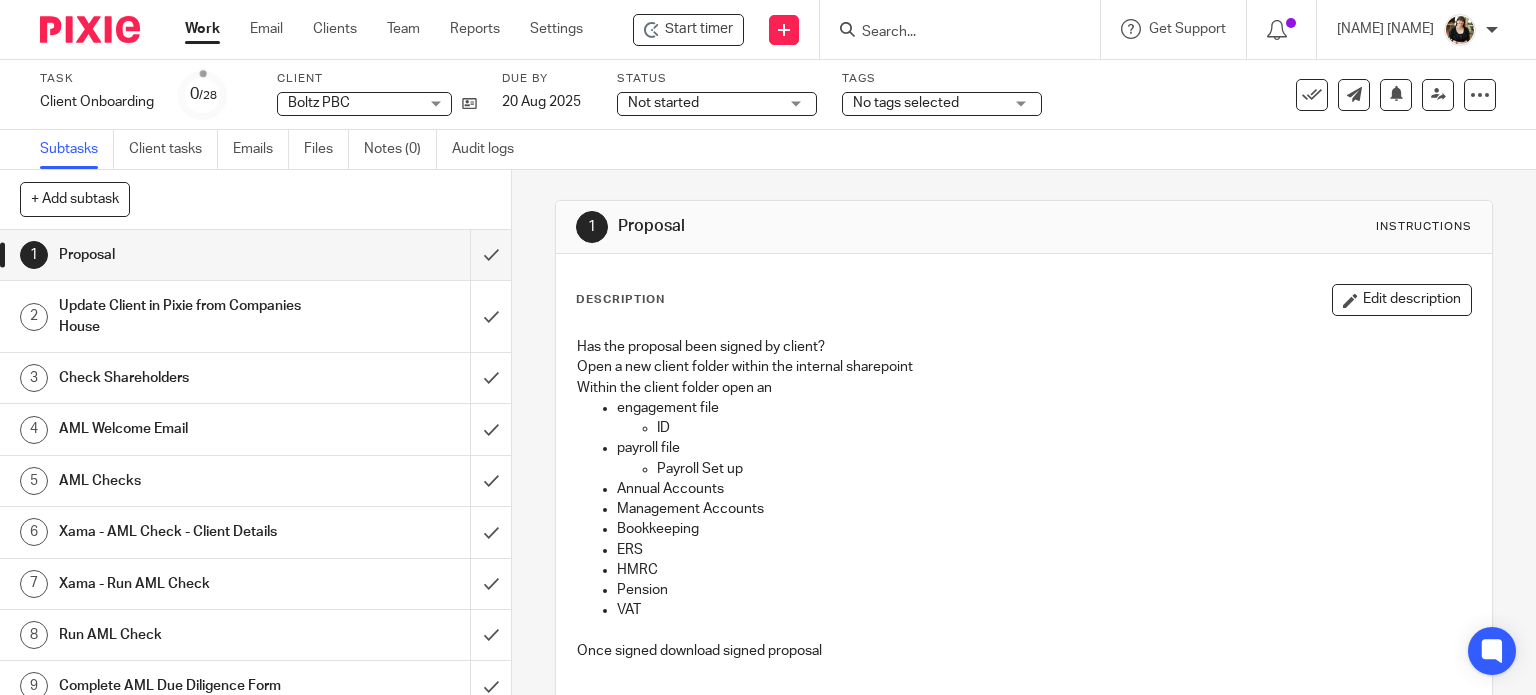 scroll, scrollTop: 0, scrollLeft: 0, axis: both 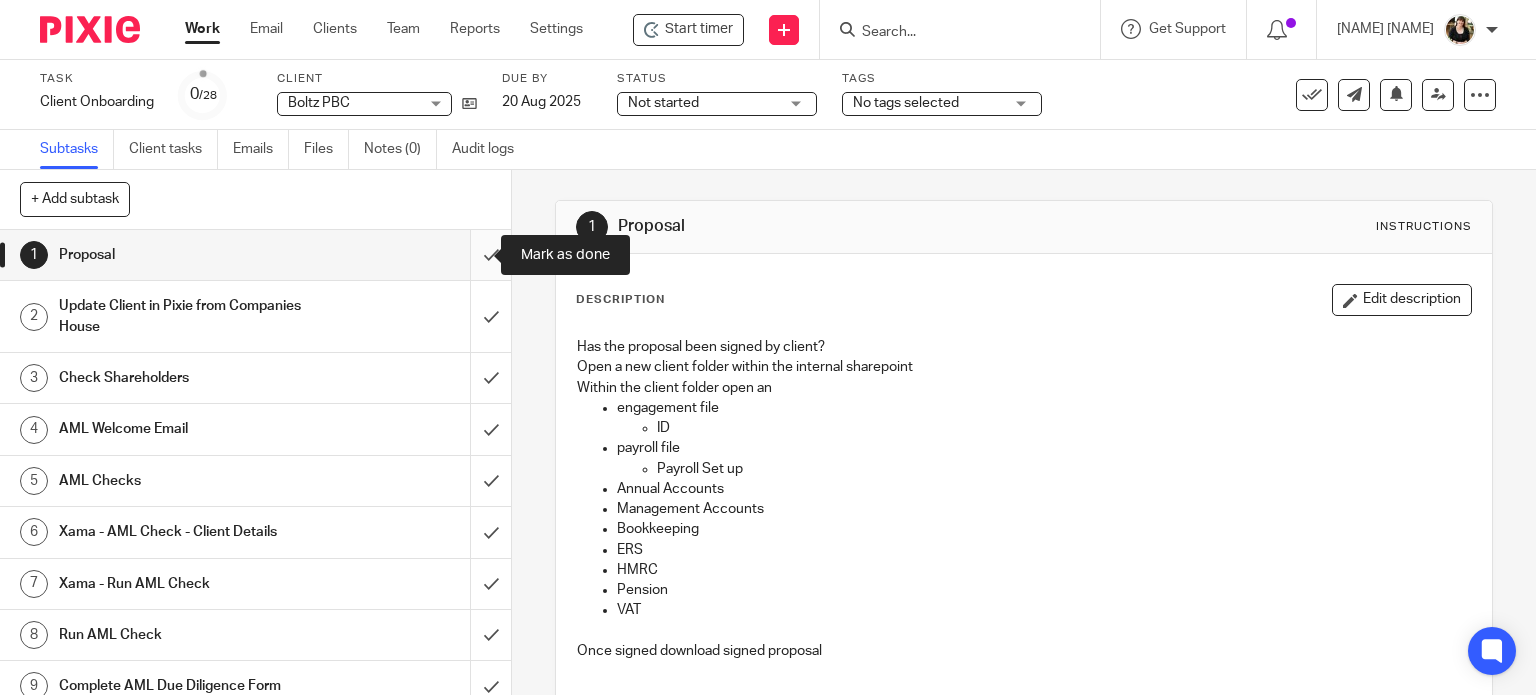 click at bounding box center (255, 255) 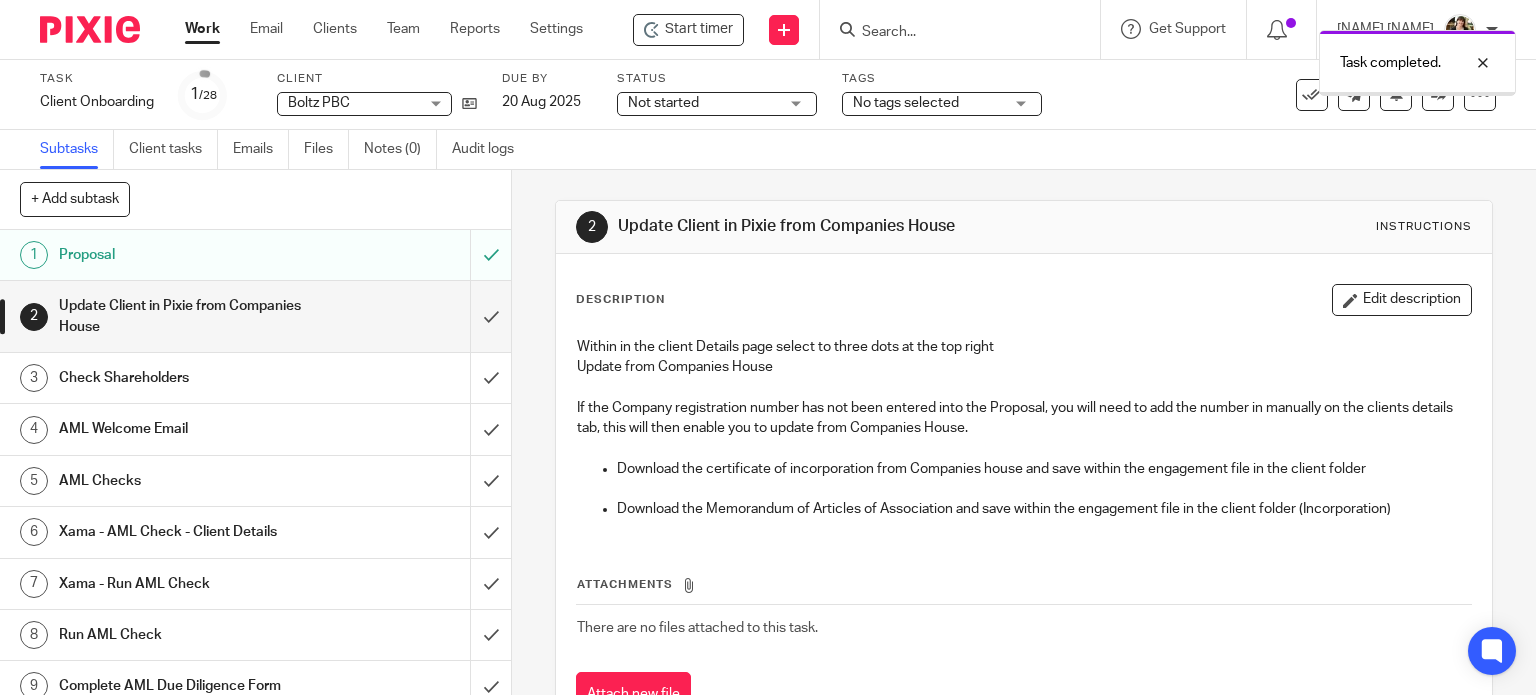 scroll, scrollTop: 0, scrollLeft: 0, axis: both 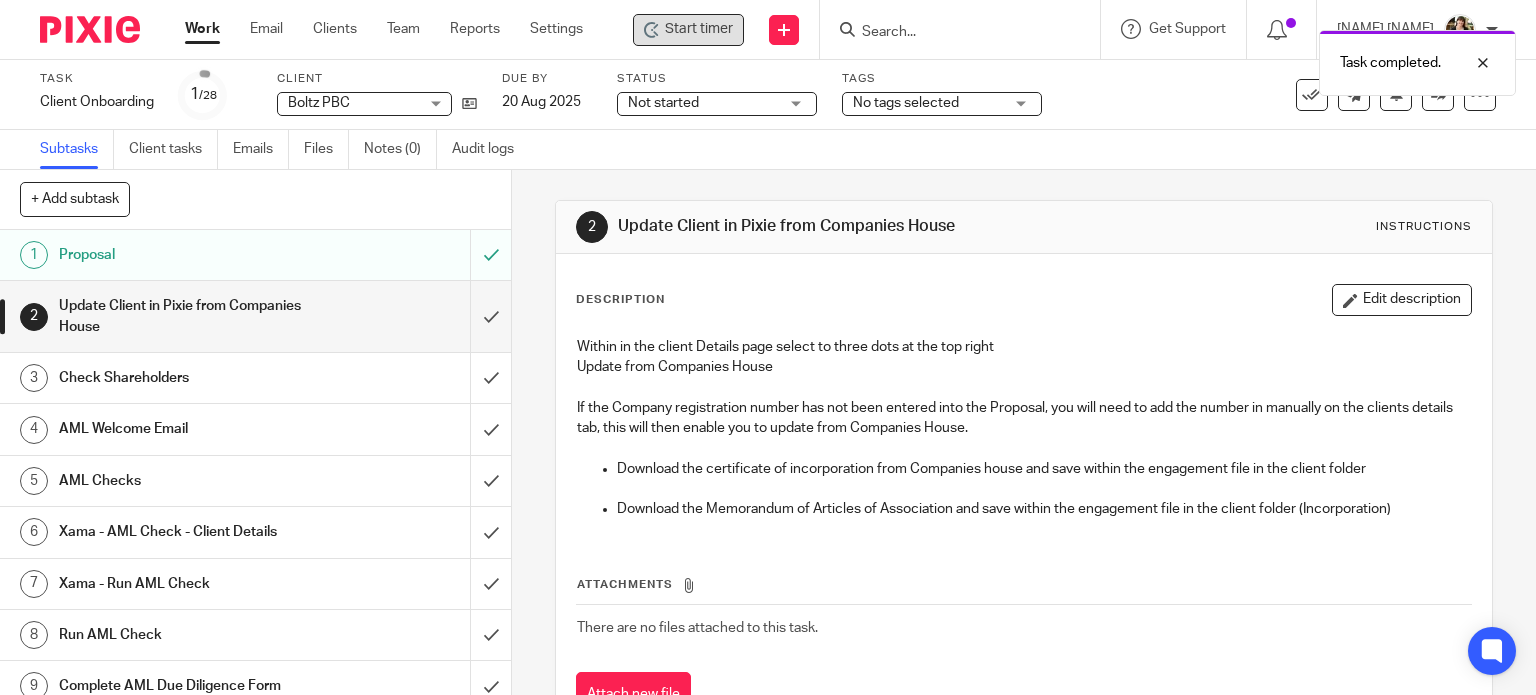 click on "Start timer" at bounding box center [699, 29] 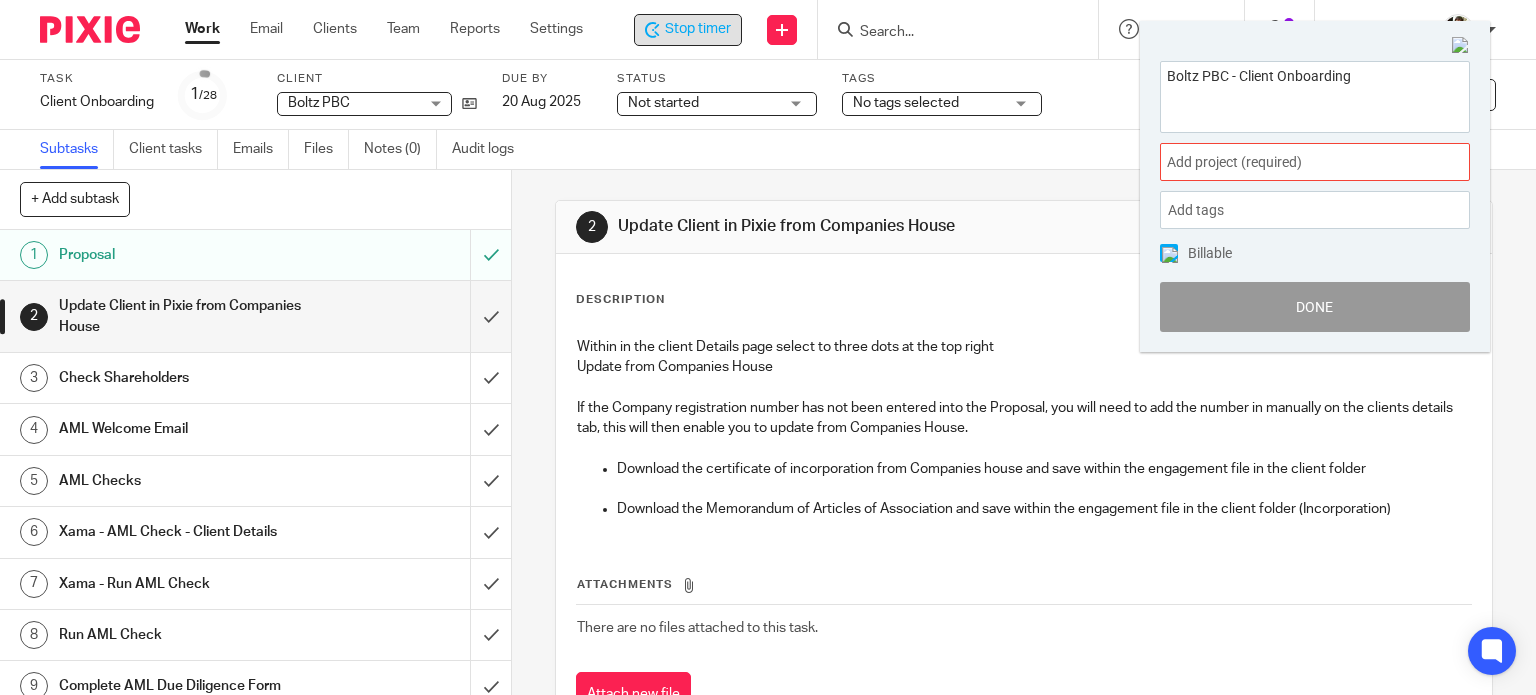 click on "Add project (required) :" at bounding box center (1293, 162) 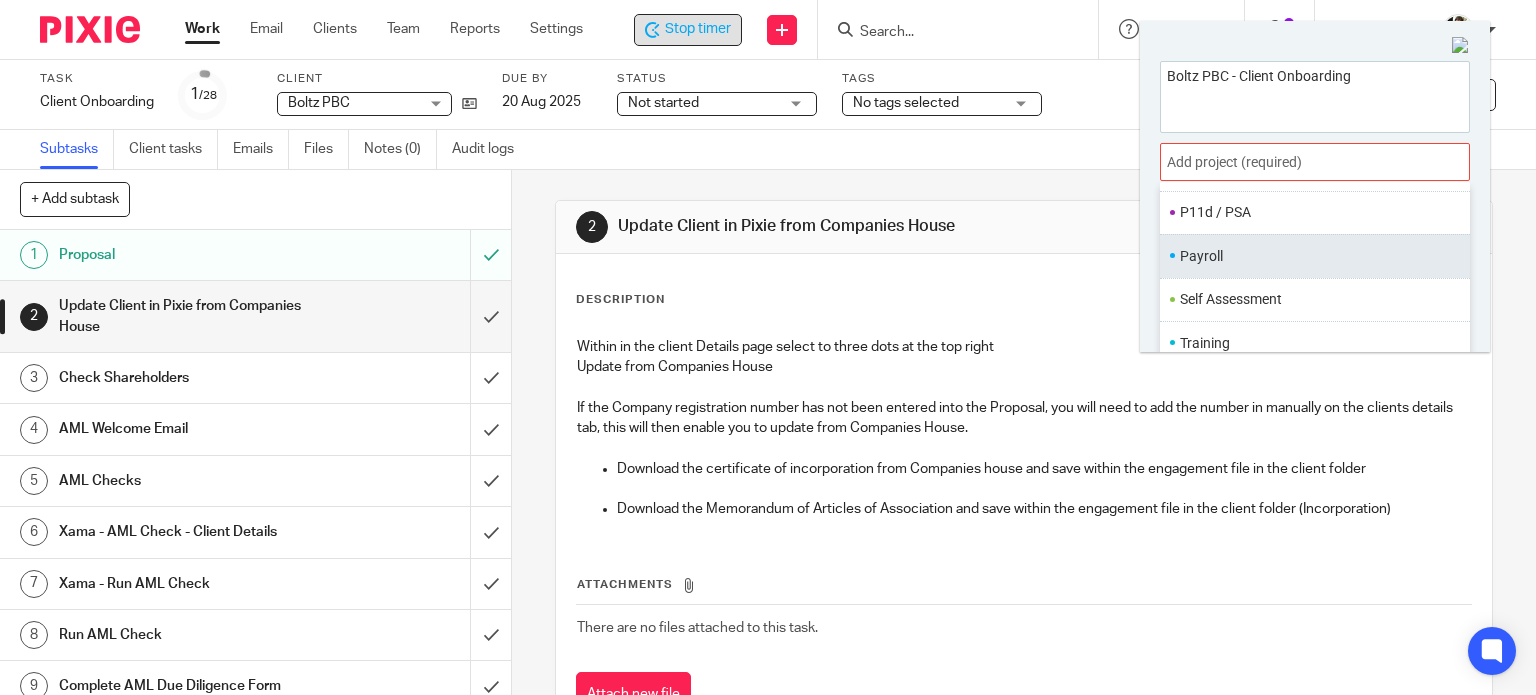 scroll, scrollTop: 649, scrollLeft: 0, axis: vertical 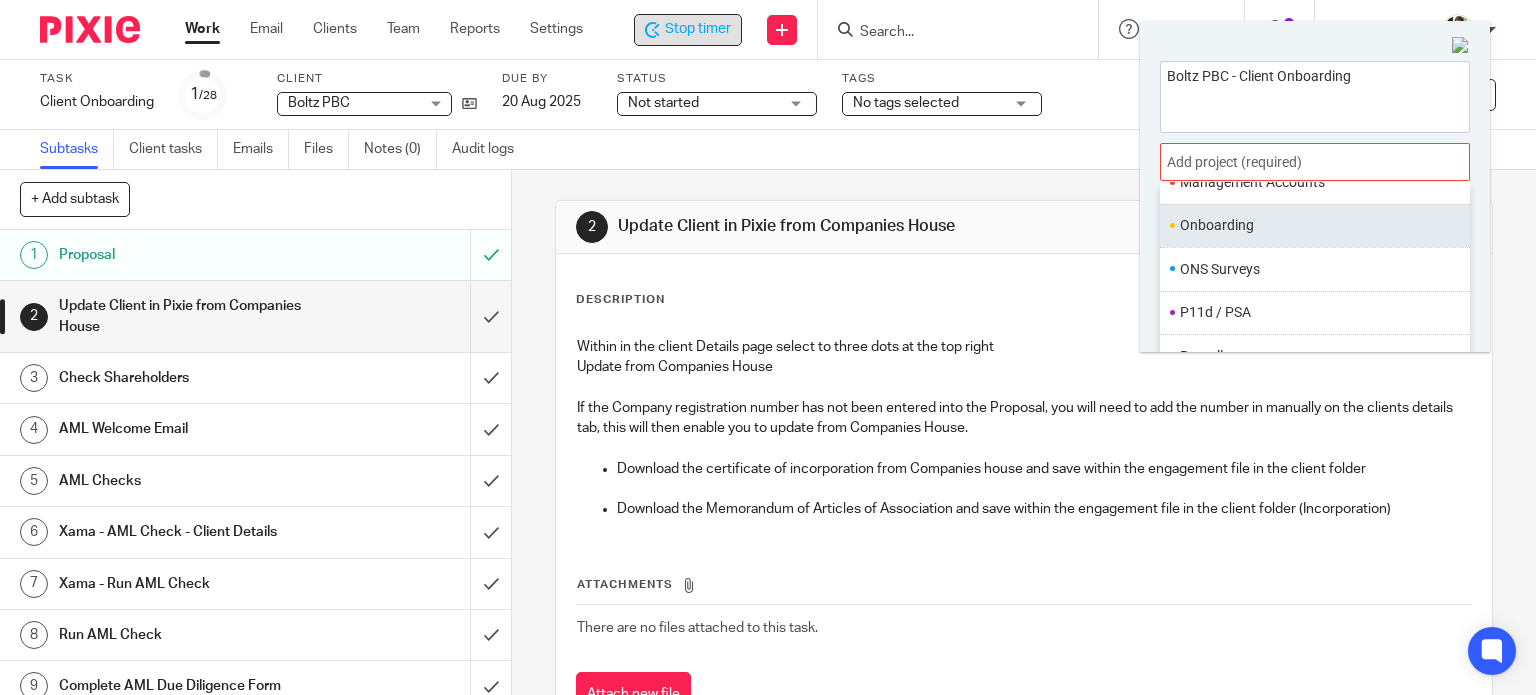 click on "Onboarding" at bounding box center [1310, 225] 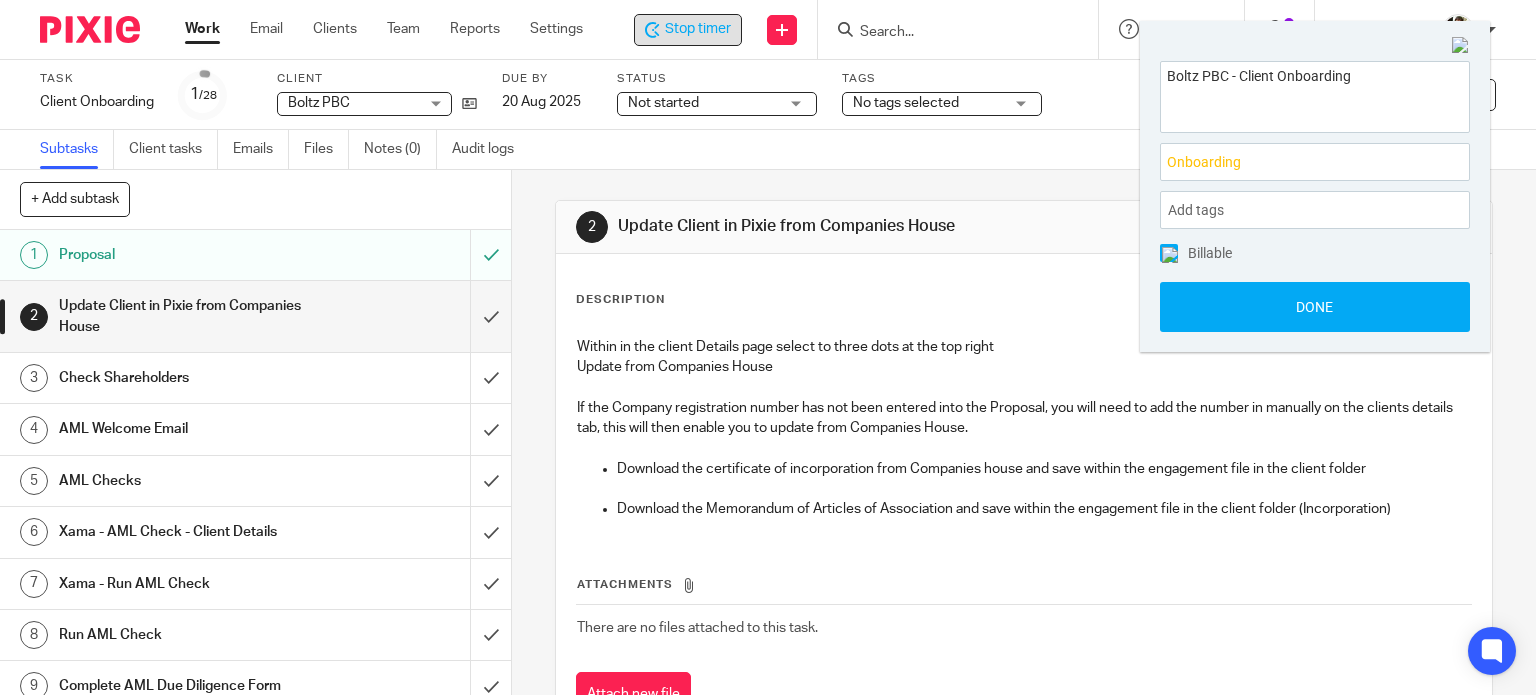 drag, startPoint x: 1320, startPoint y: 310, endPoint x: 1523, endPoint y: 313, distance: 203.02217 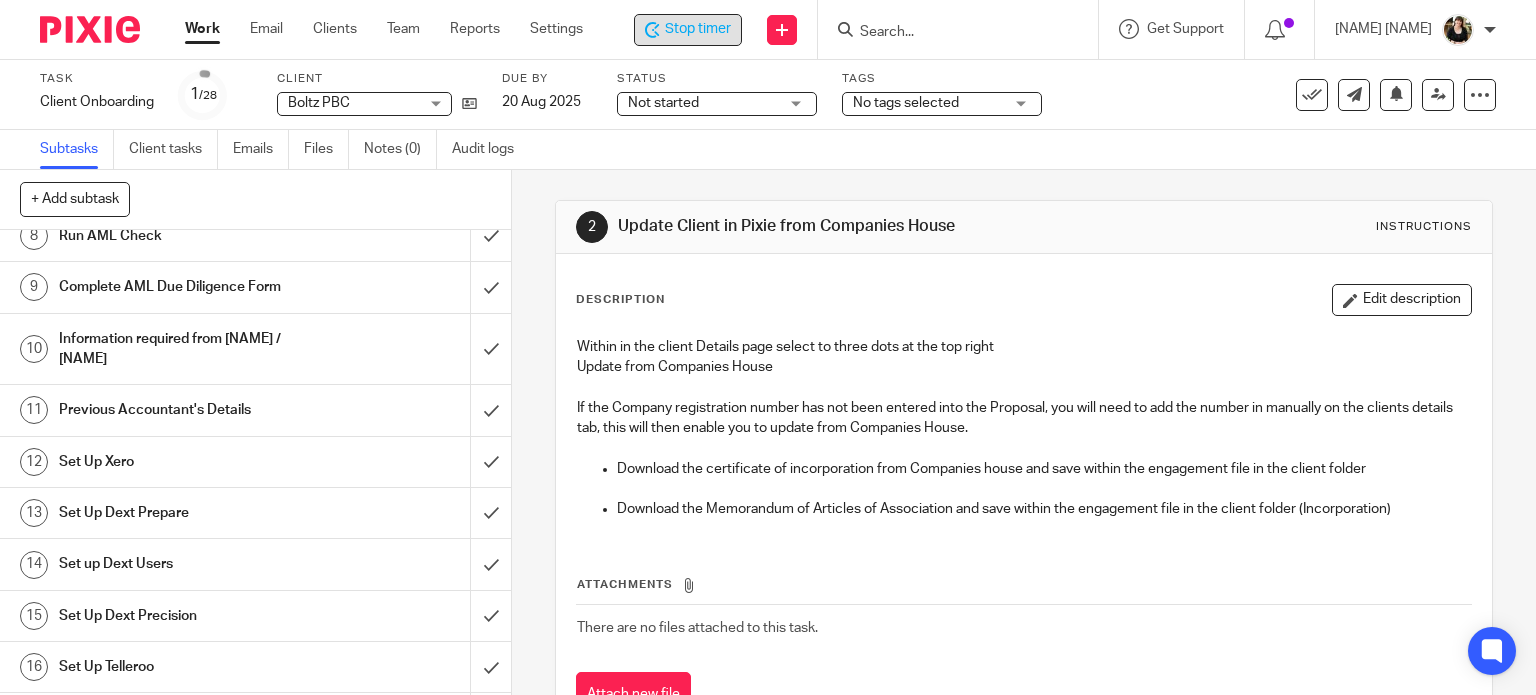 scroll, scrollTop: 400, scrollLeft: 0, axis: vertical 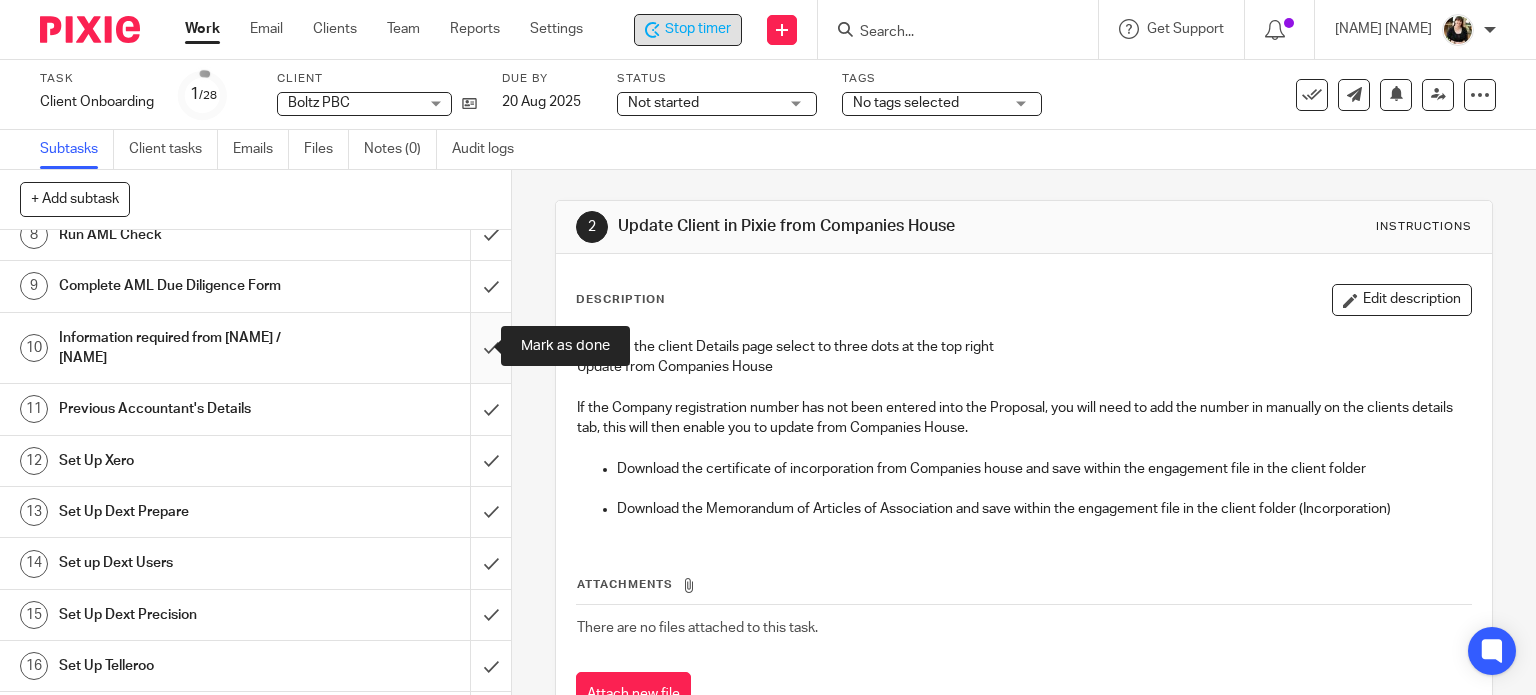 click at bounding box center [255, 348] 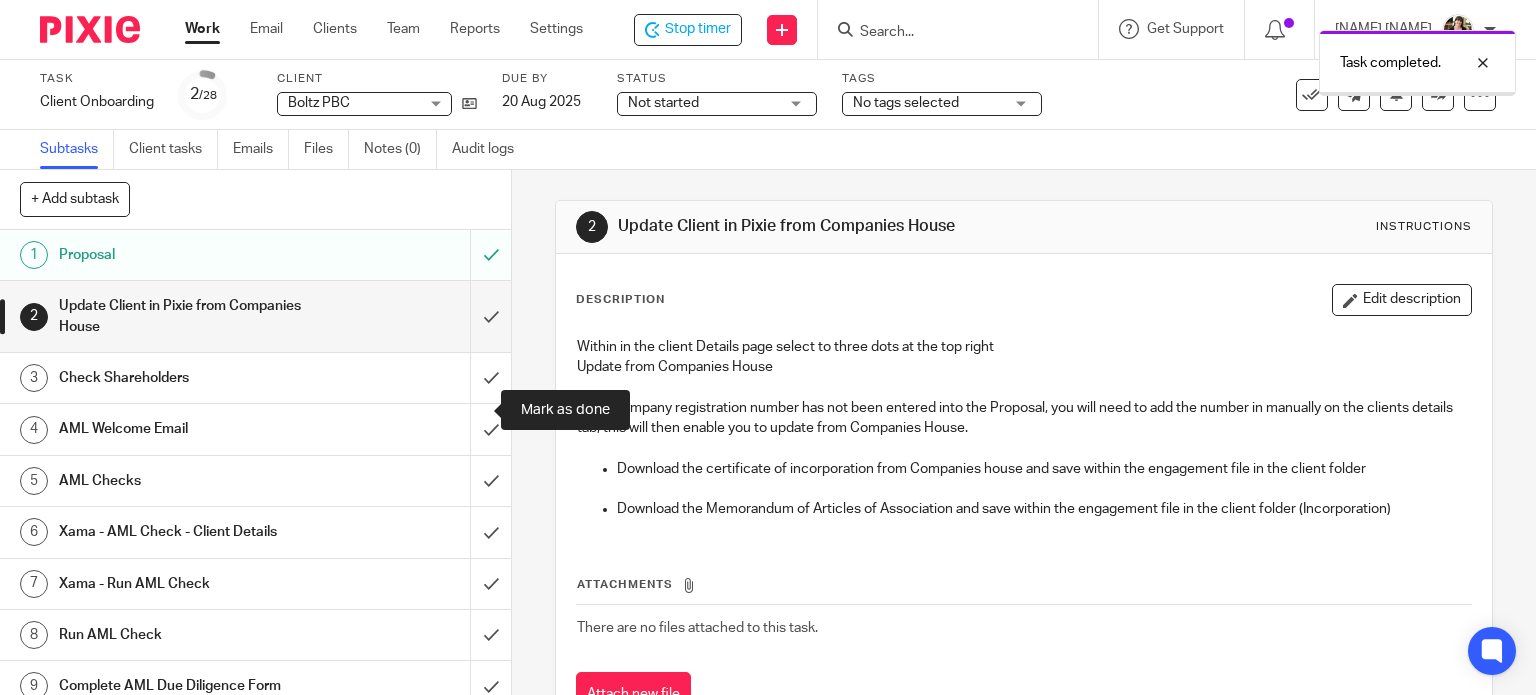 scroll, scrollTop: 0, scrollLeft: 0, axis: both 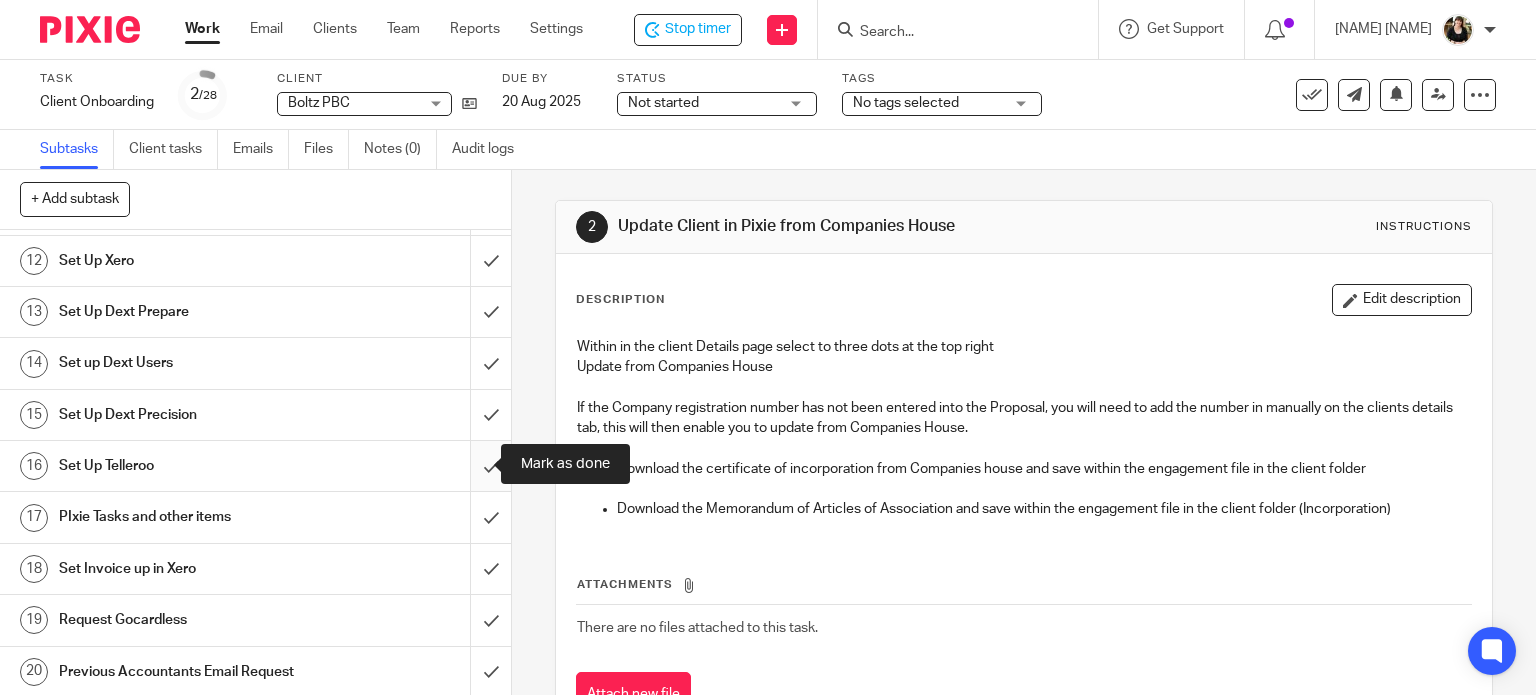 click at bounding box center [255, 466] 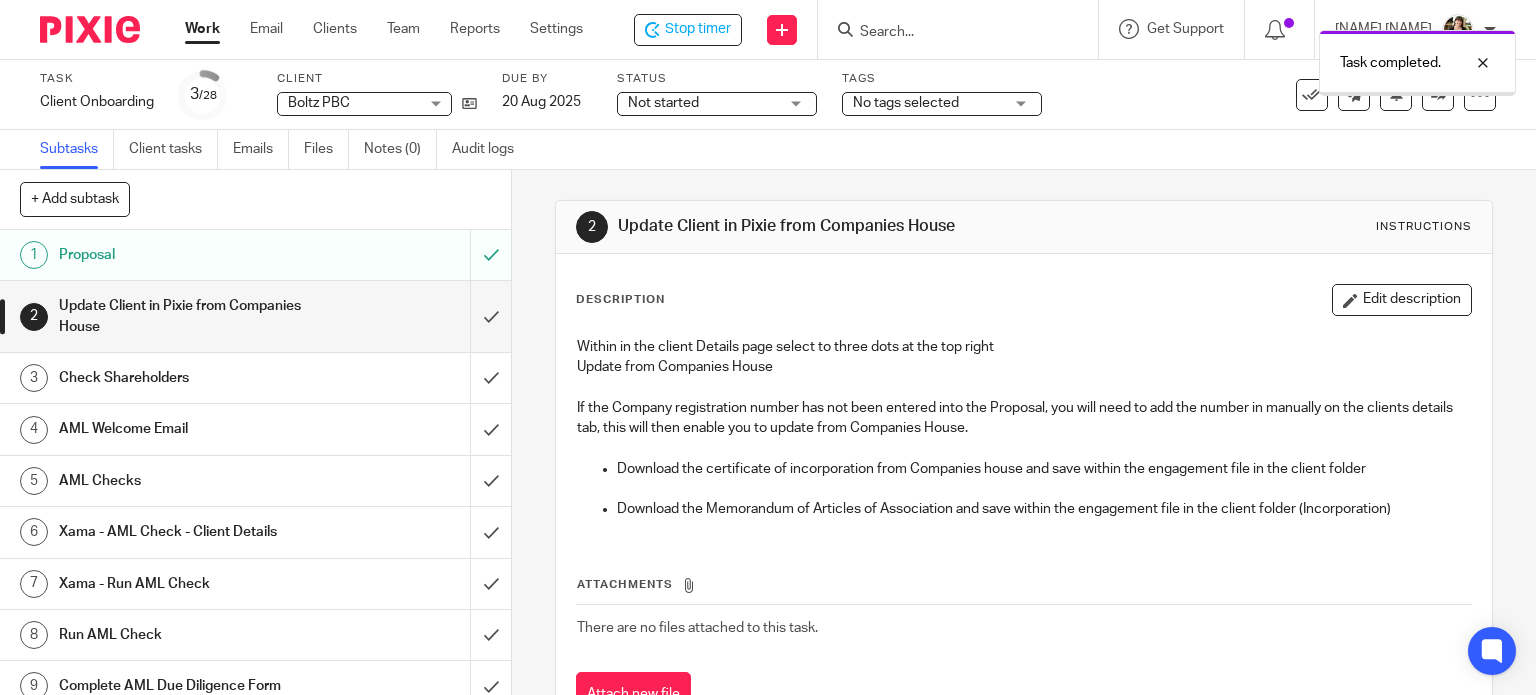 scroll, scrollTop: 0, scrollLeft: 0, axis: both 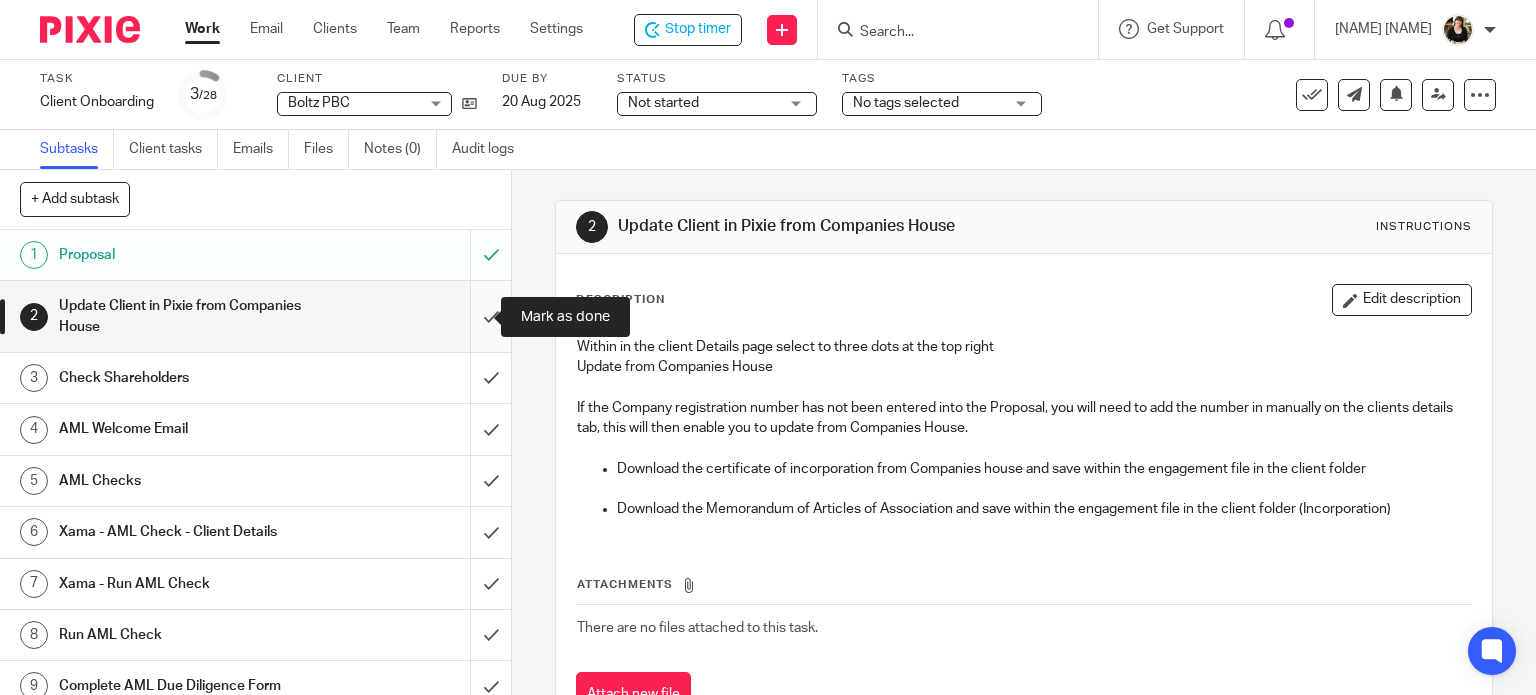 click at bounding box center [255, 316] 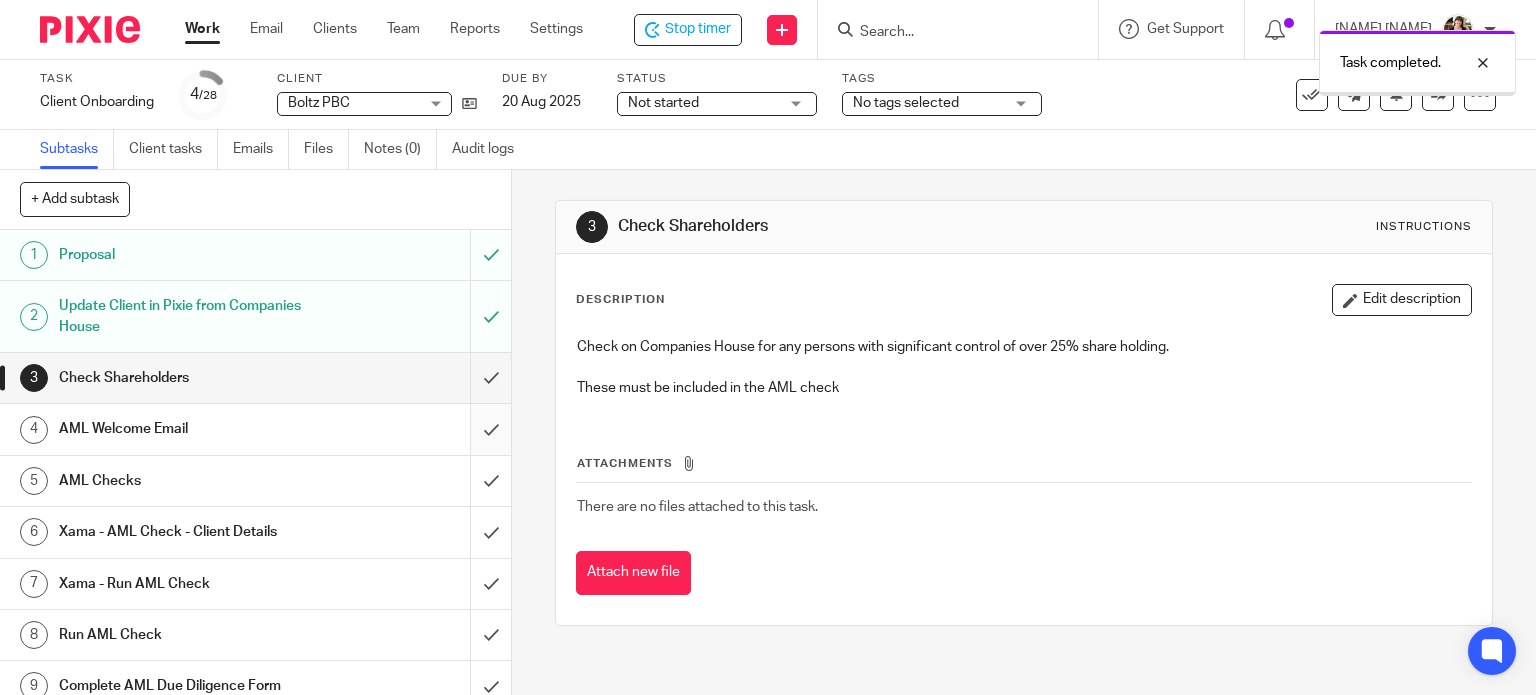scroll, scrollTop: 0, scrollLeft: 0, axis: both 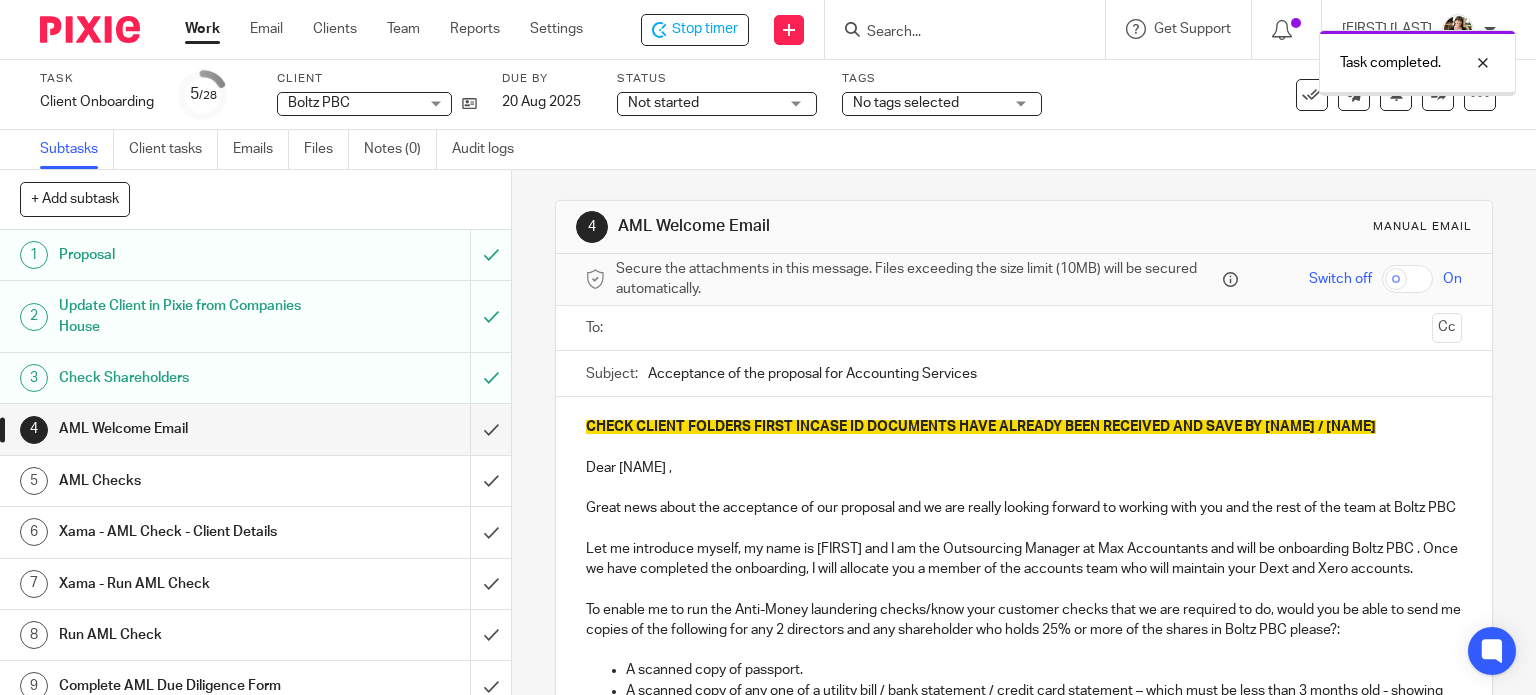 click at bounding box center (255, 429) 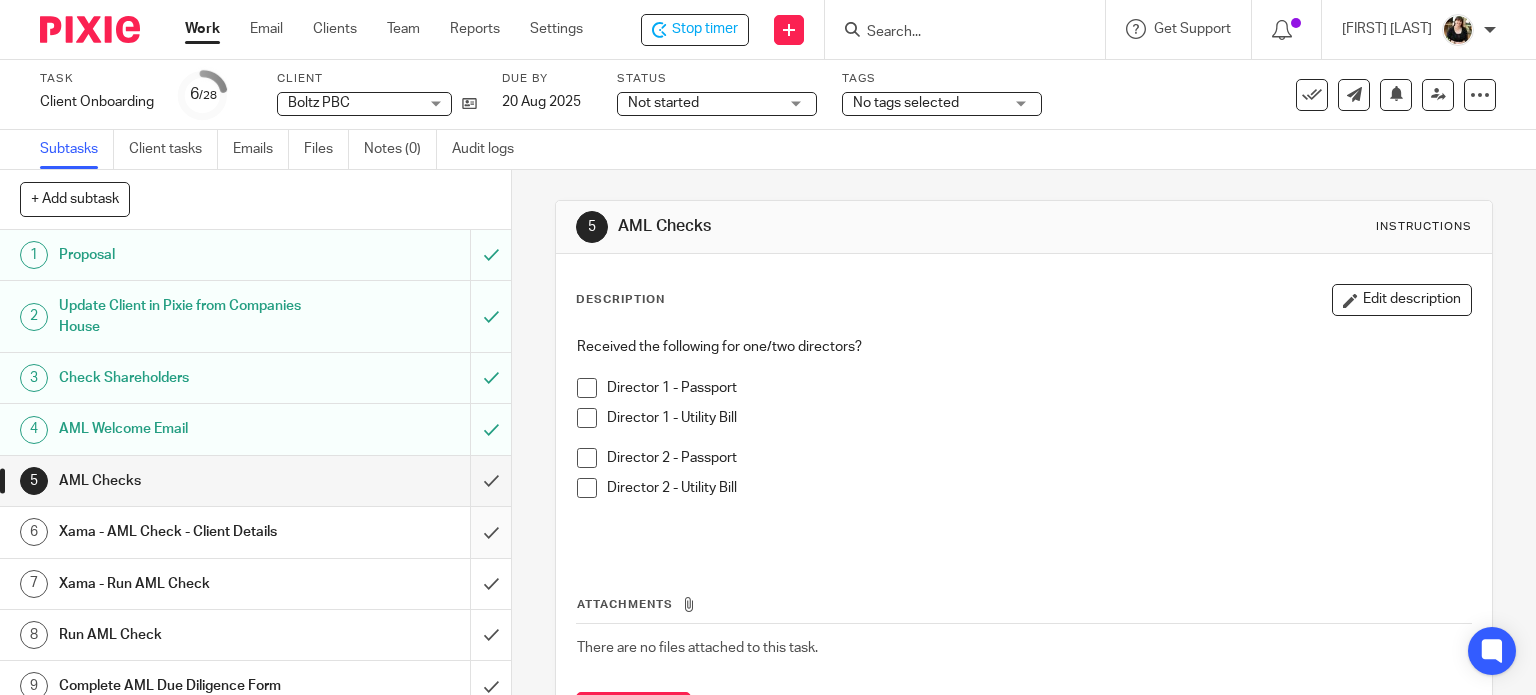 scroll, scrollTop: 0, scrollLeft: 0, axis: both 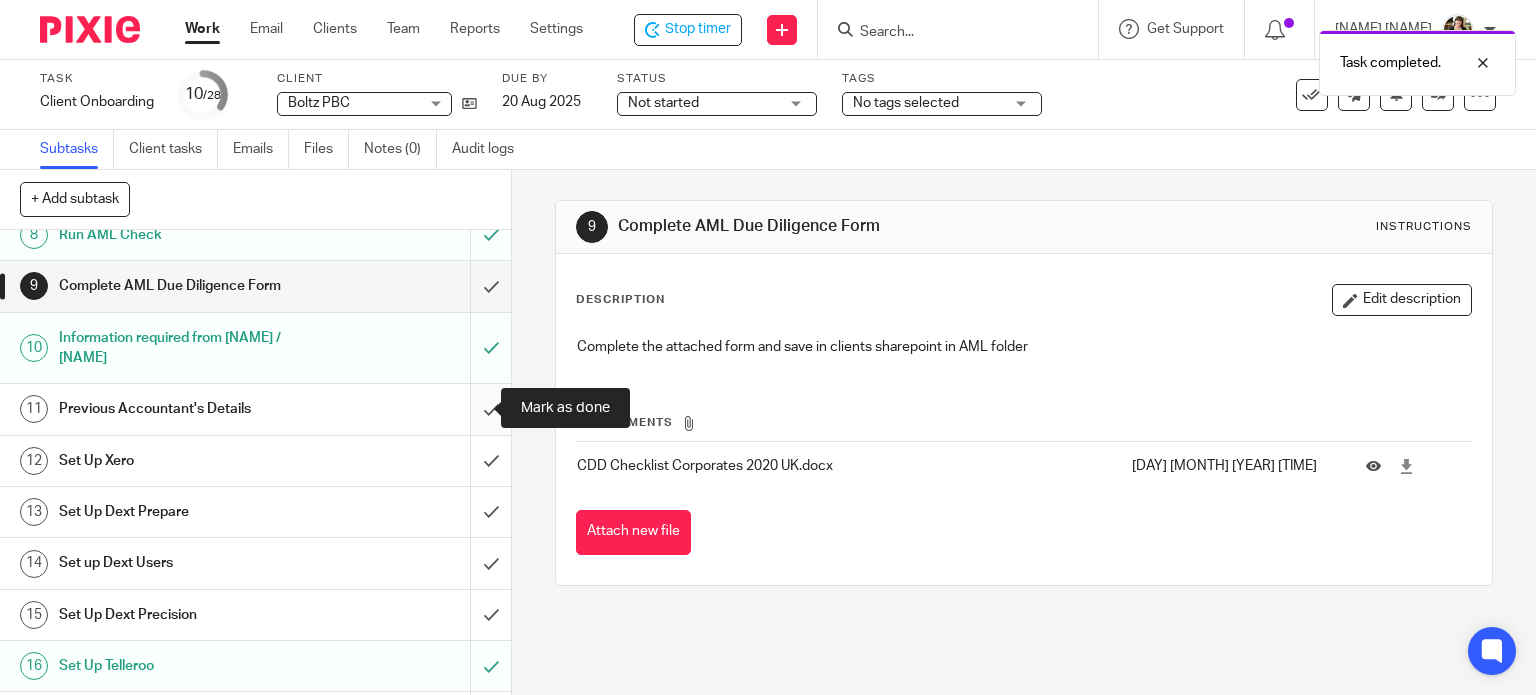 click at bounding box center (255, 409) 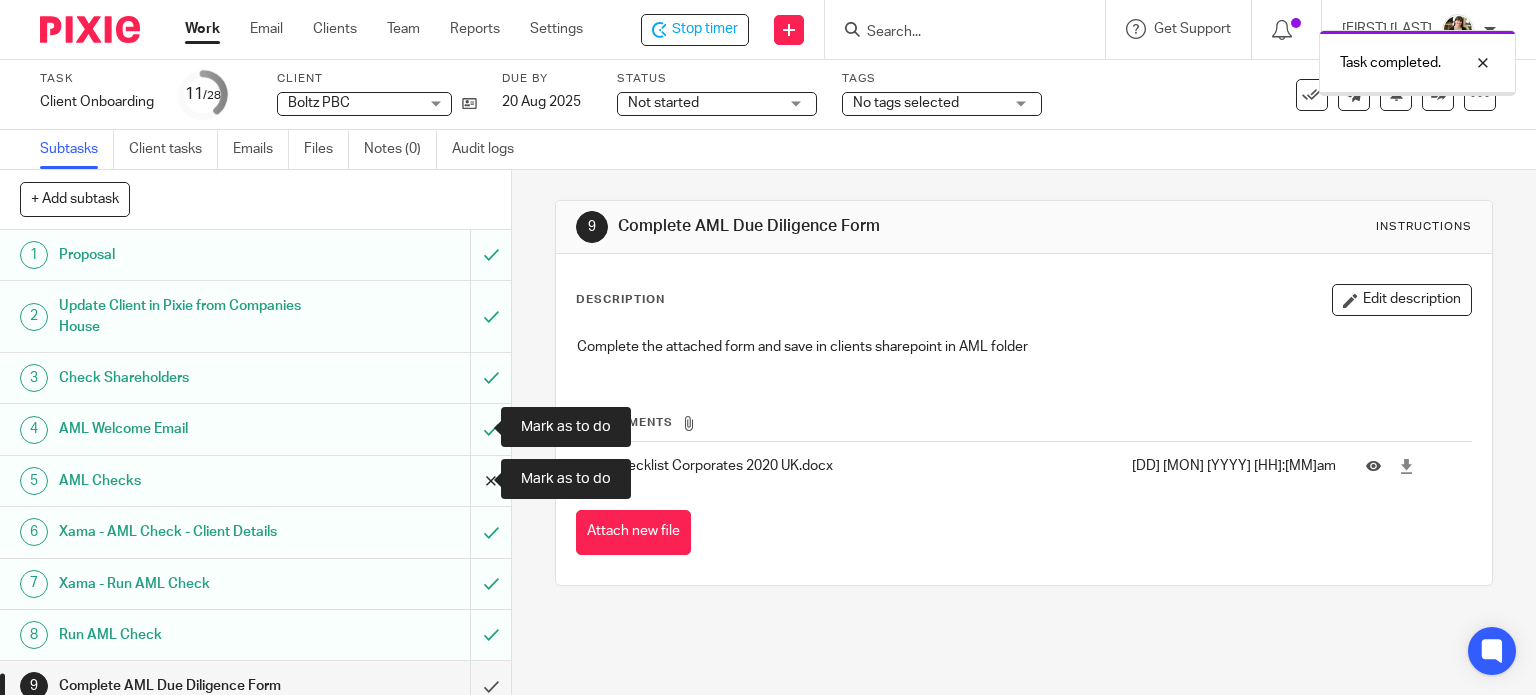 scroll, scrollTop: 0, scrollLeft: 0, axis: both 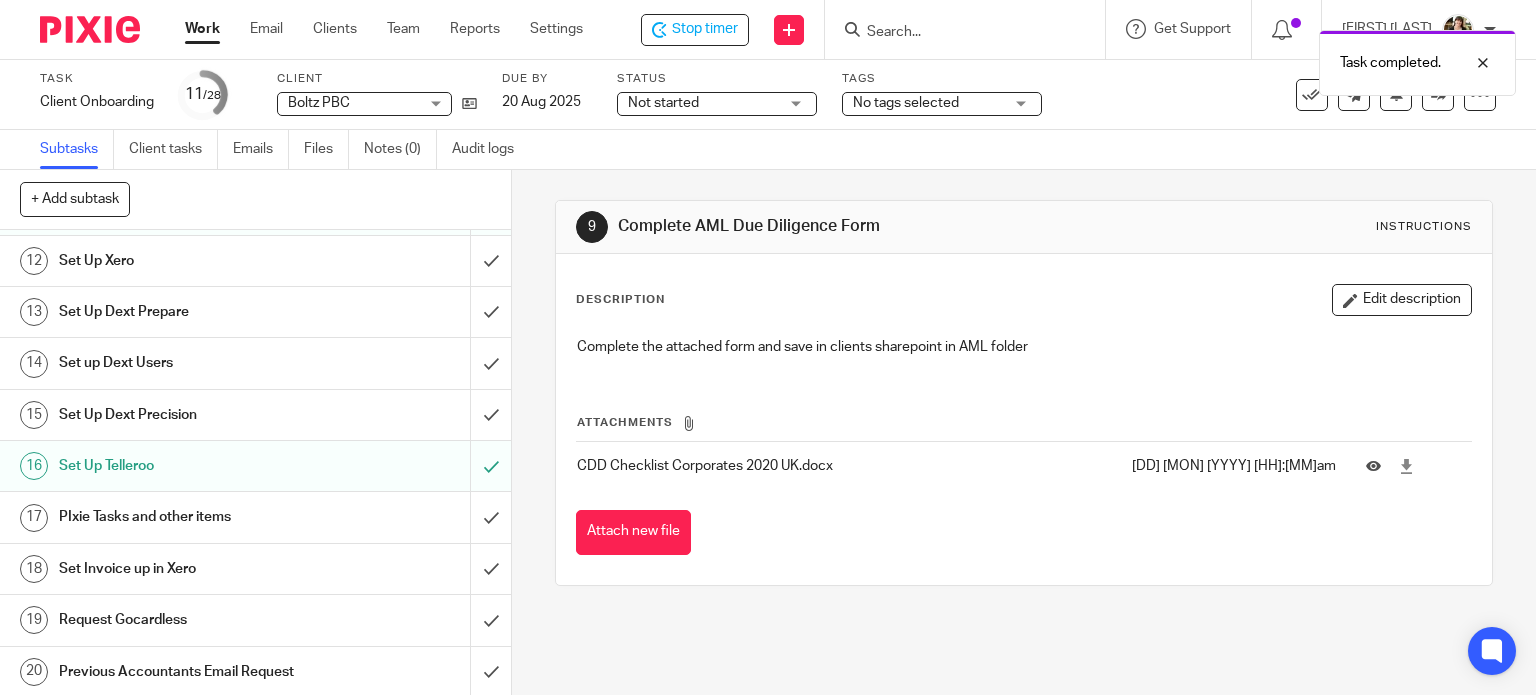 click on "Set Invoice up in Xero" at bounding box center [189, 569] 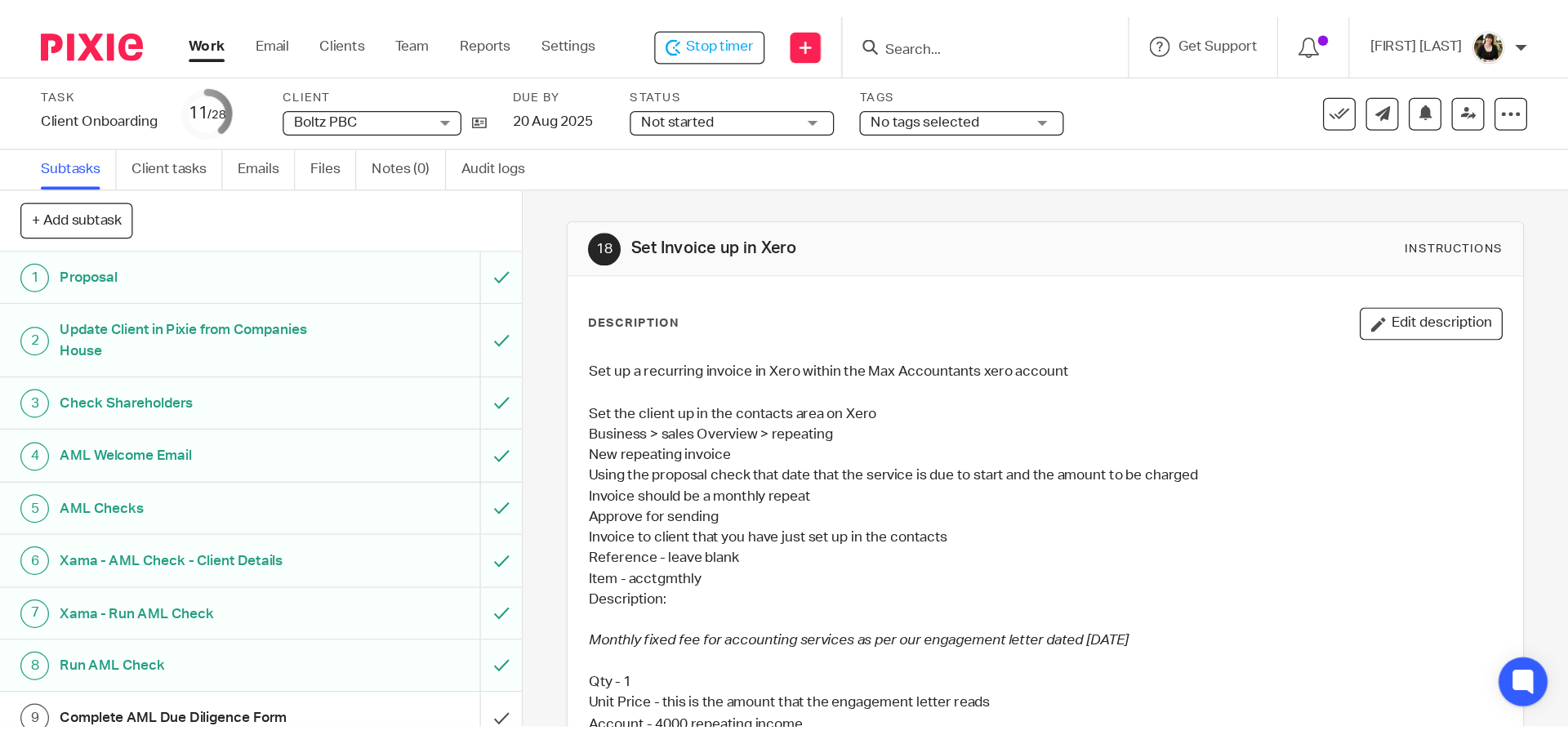 scroll, scrollTop: 0, scrollLeft: 0, axis: both 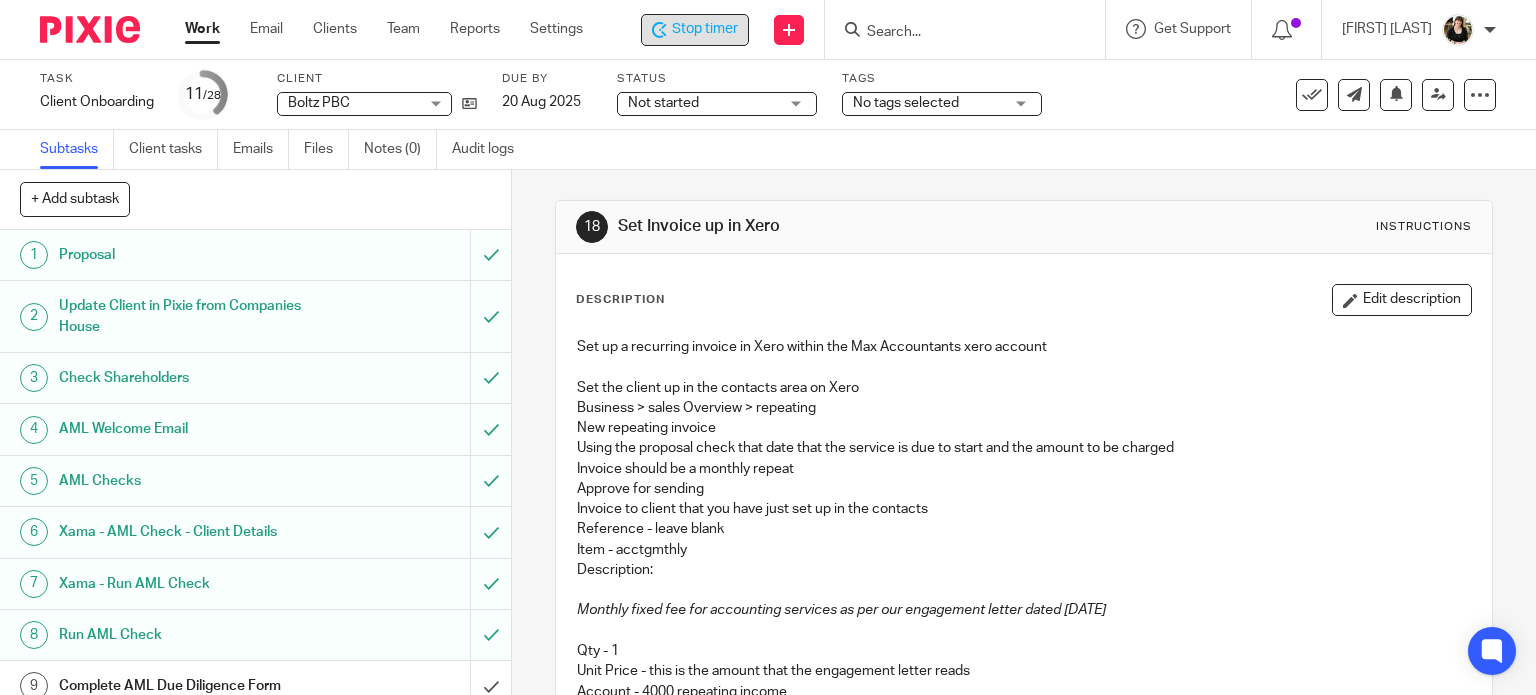 click on "Stop timer" at bounding box center [705, 29] 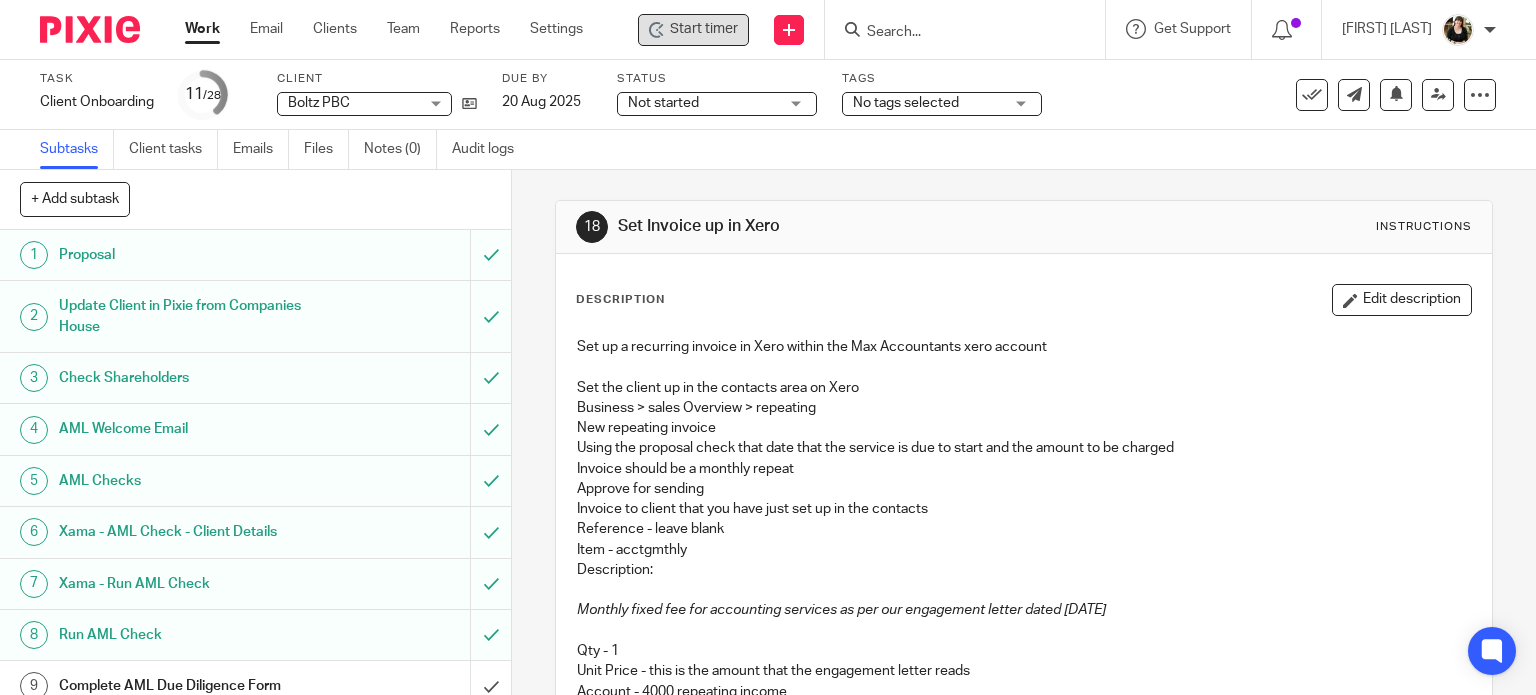 click on "Not started" at bounding box center [663, 103] 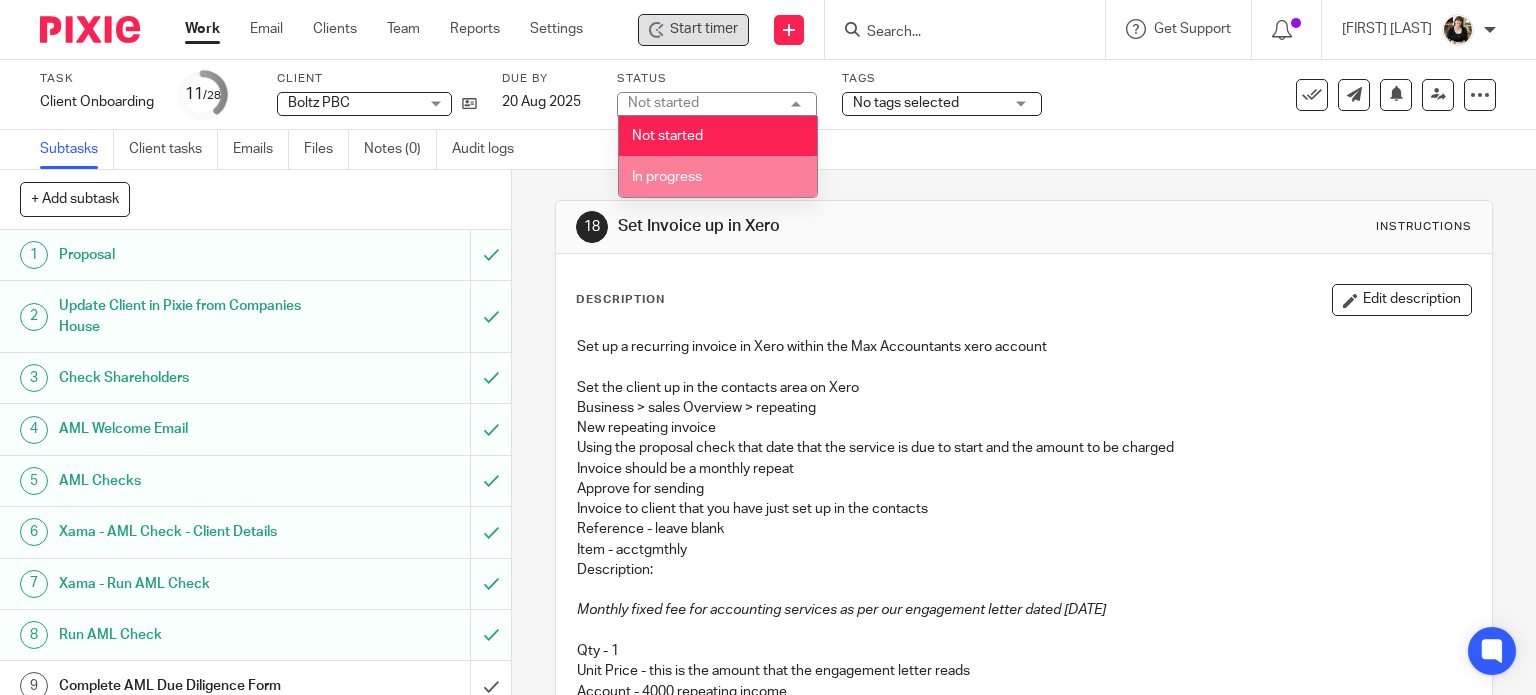click on "In progress" at bounding box center [667, 177] 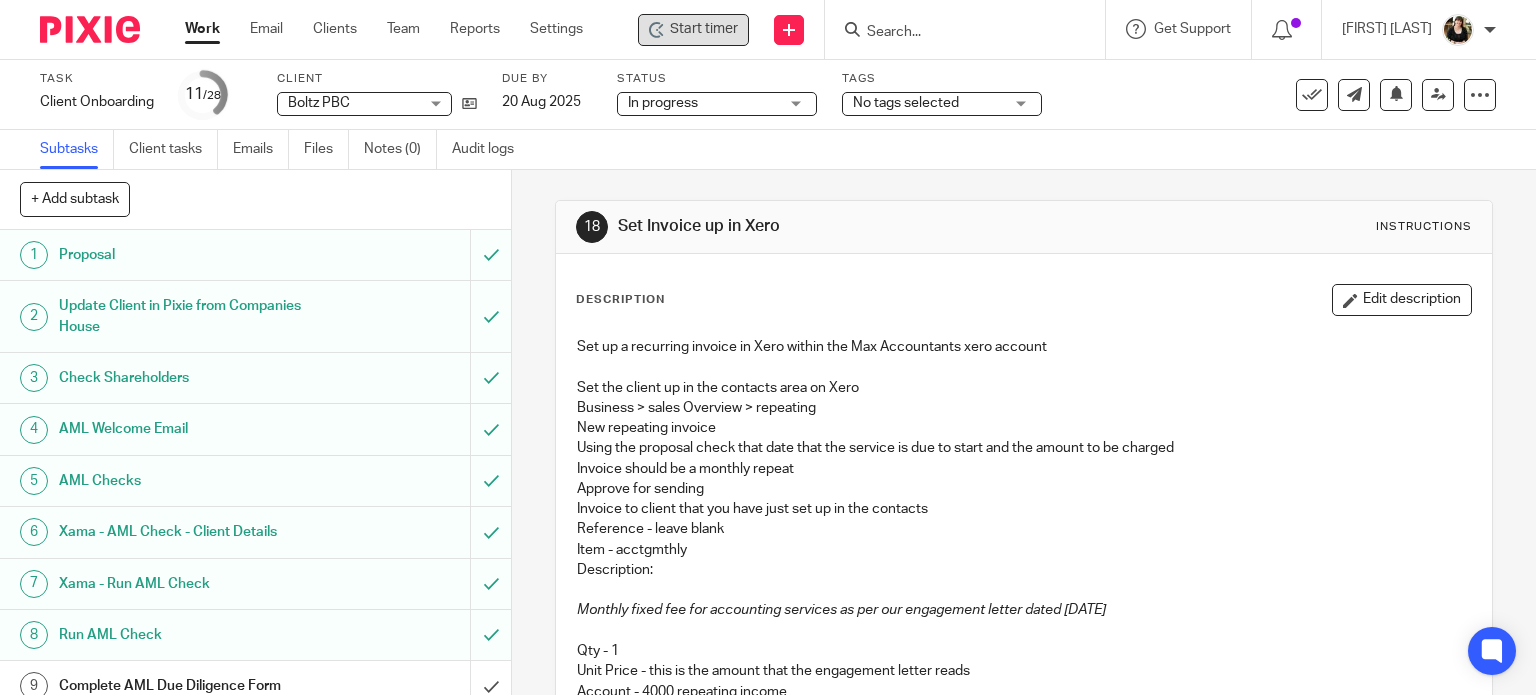click on "18
Set Invoice up in Xero
Instructions" at bounding box center [1024, 227] 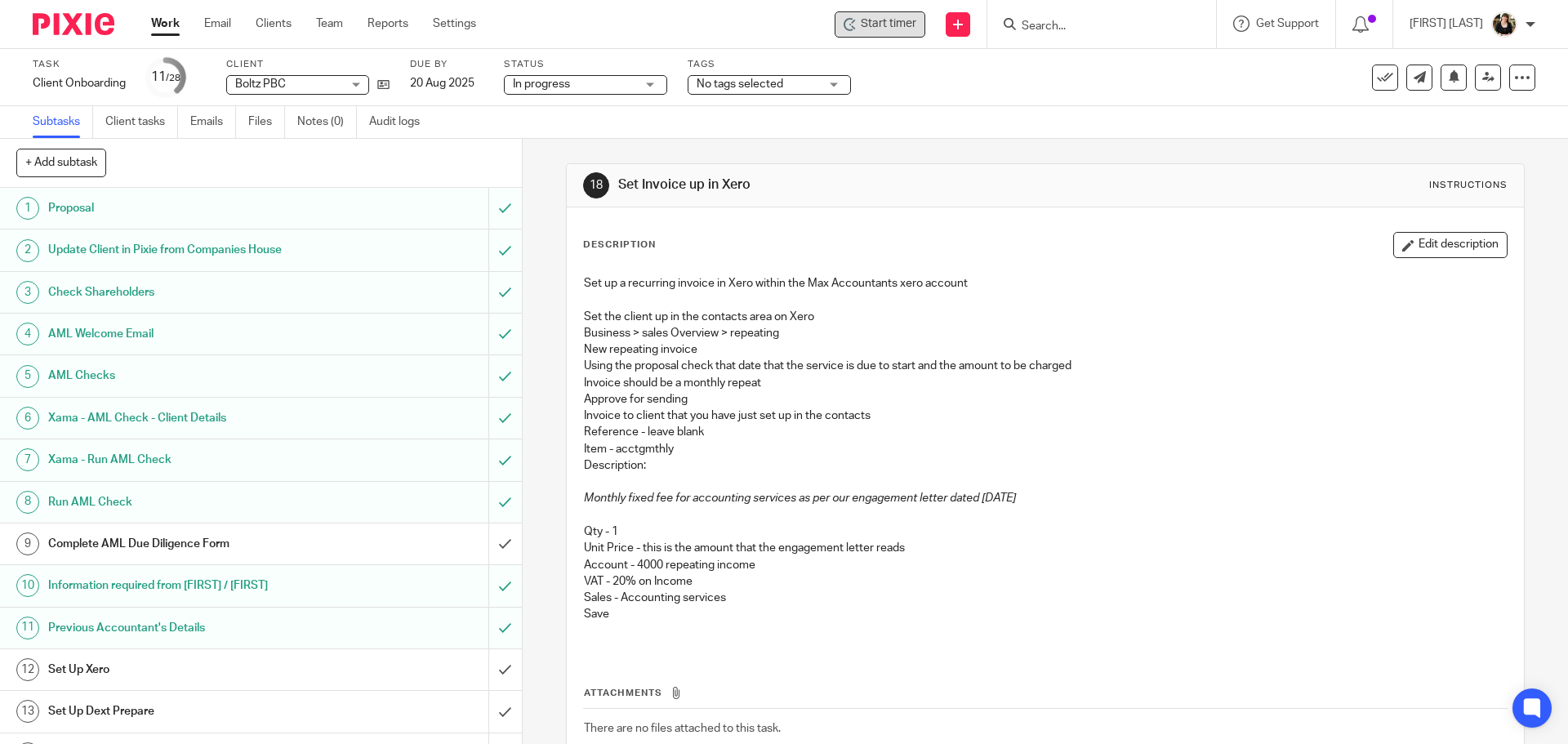 click at bounding box center (1094, 27) 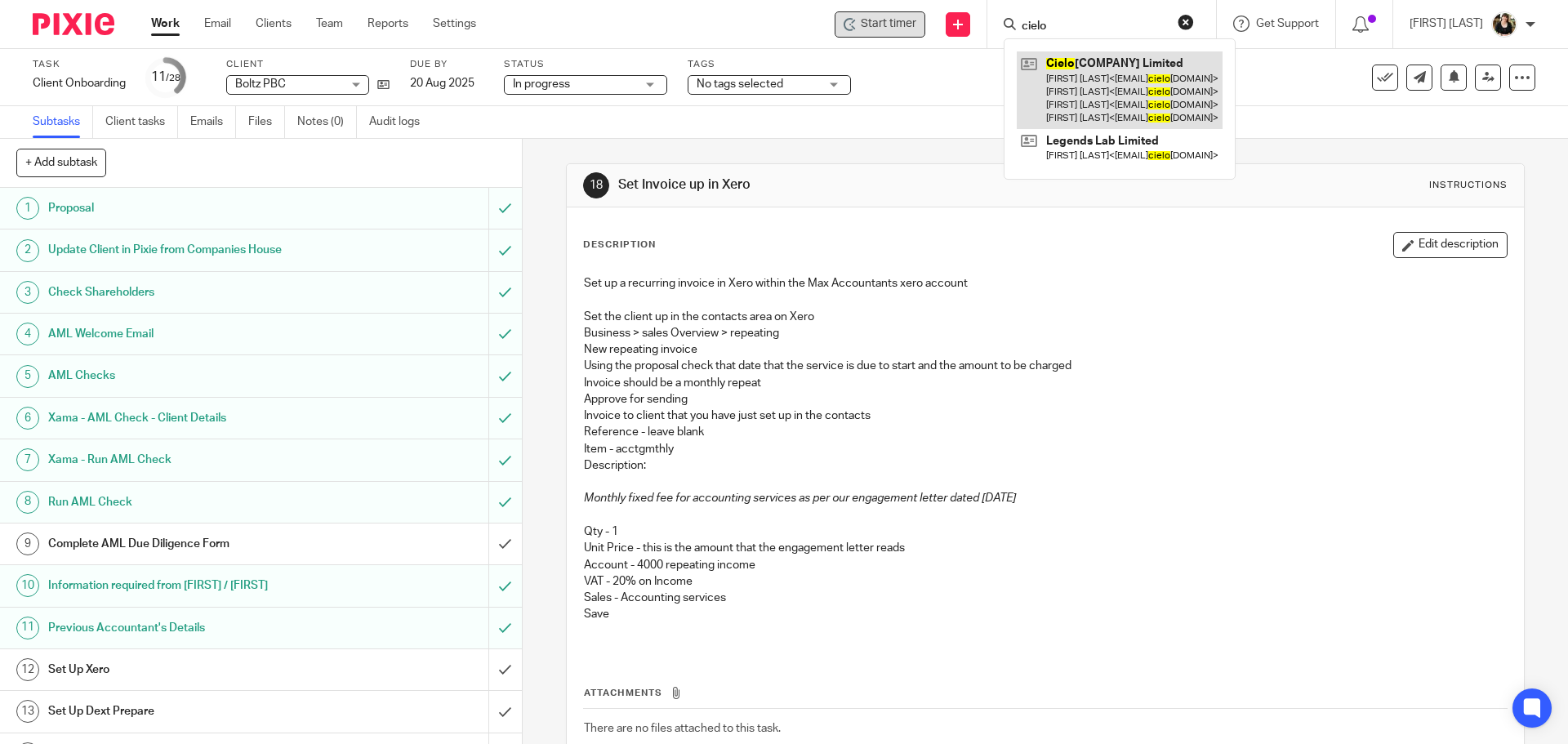 type on "cielo" 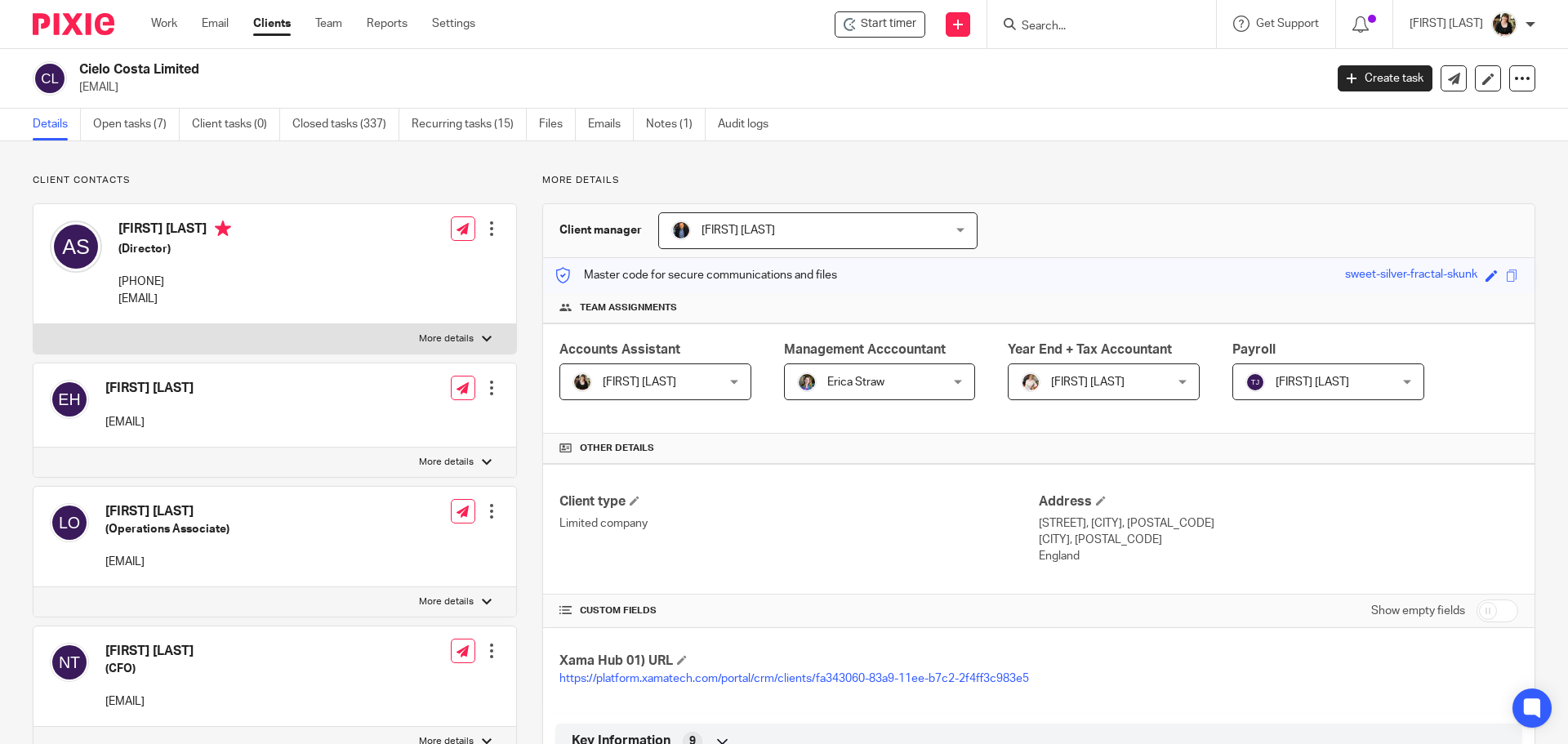 scroll, scrollTop: 0, scrollLeft: 0, axis: both 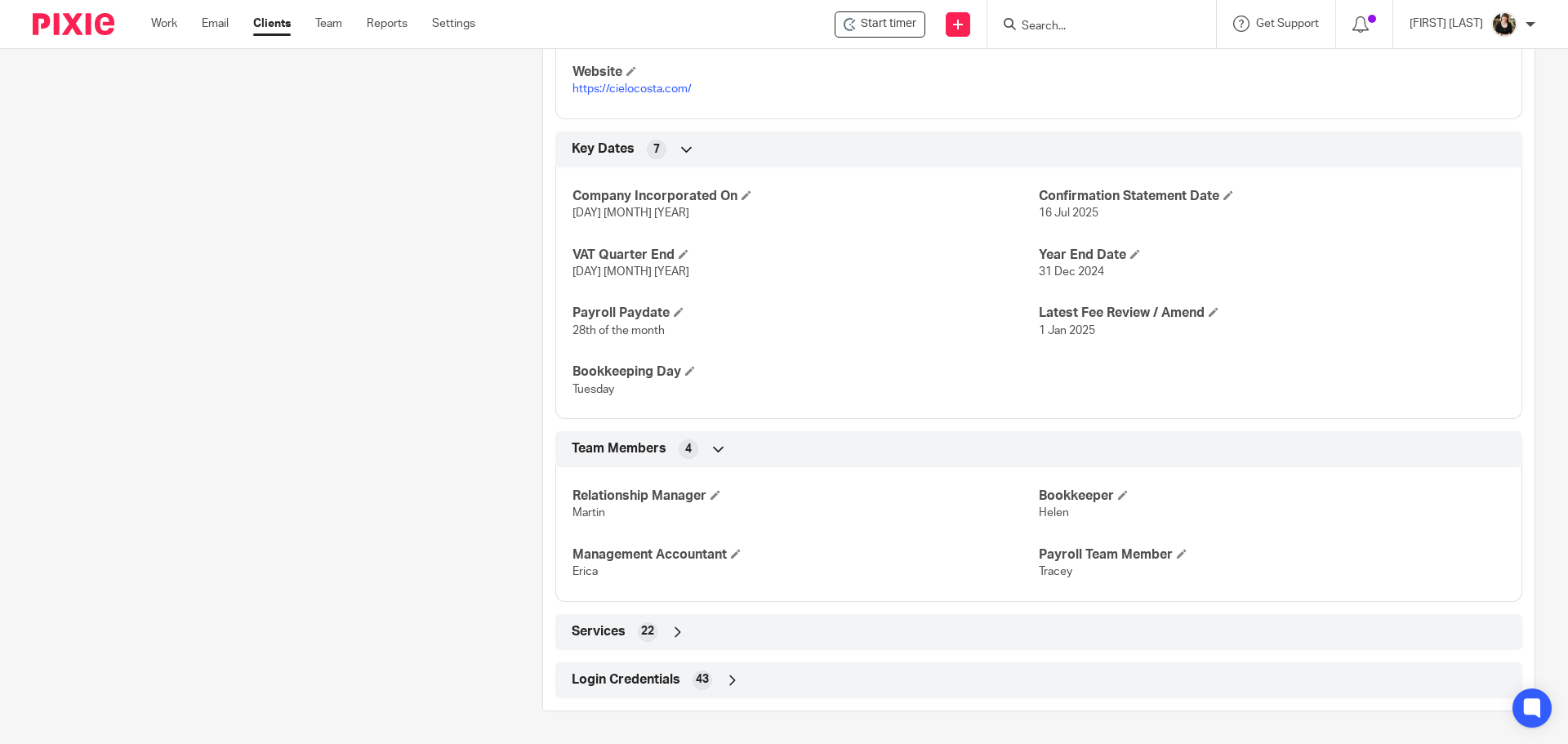 click on "Client manager
[FIRST] [LAST]
[FIRST] [LAST]
[FIRST] [LAST]
[FIRST] [LAST]
[FIRST] [LAST]
[FIRST] [LAST]
[FIRST] [LAST]
[FIRST] [LAST]
[FIRST] [LAST]
[FIRST] [LAST]
[FIRST] [LAST]
[FIRST] [LAST]
[FIRST] [LAST]
[FIRST] [LAST]
[FIRST] [LAST]
[FIRST] [LAST]
[FIRST] [LAST]
[FIRST] [LAST]
[FIRST] [LAST]
[FIRST] [LAST]
[FIRST] [LAST]
[FIRST] [LAST]
2
Master code for secure communications and files" at bounding box center (1039, -18) 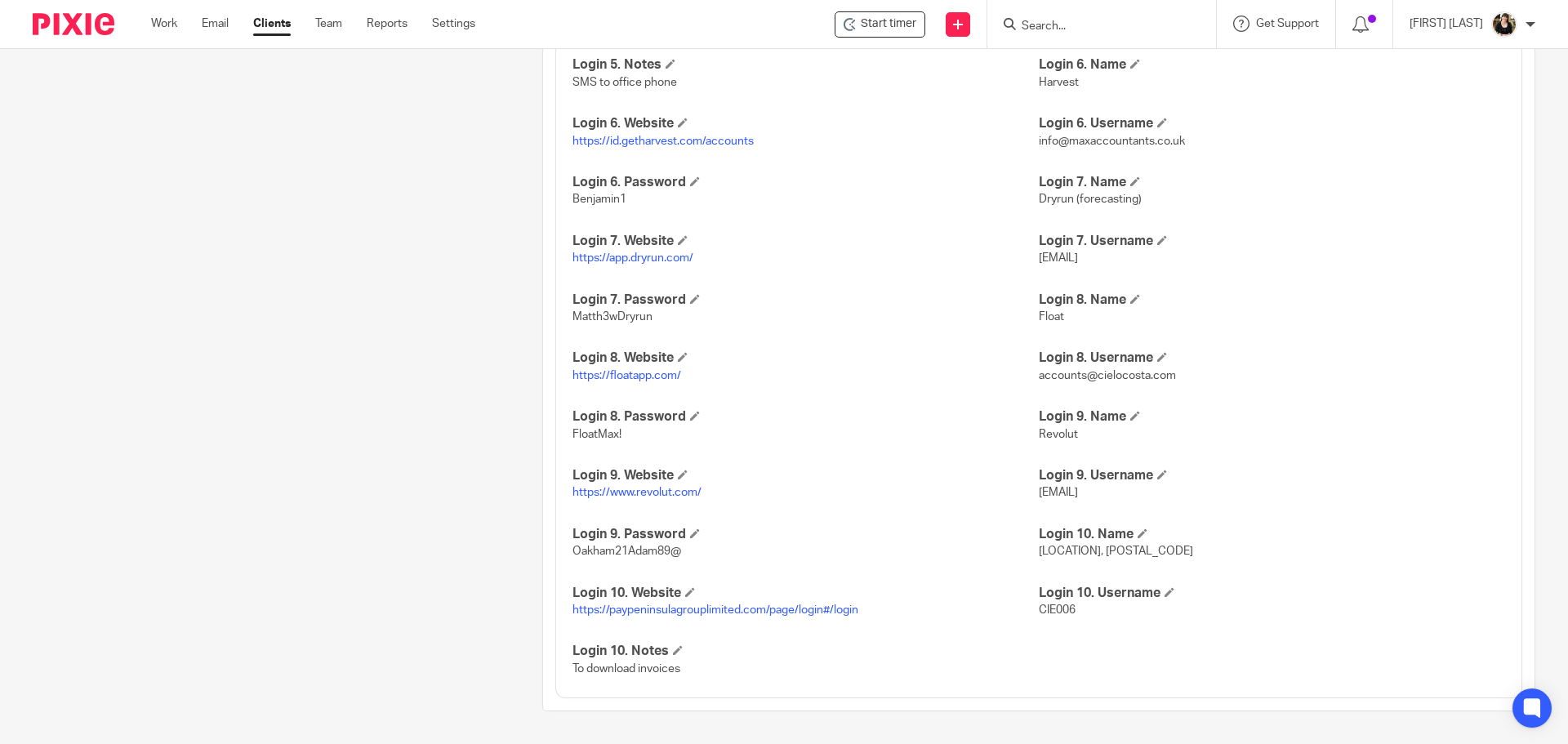 scroll, scrollTop: 2176, scrollLeft: 0, axis: vertical 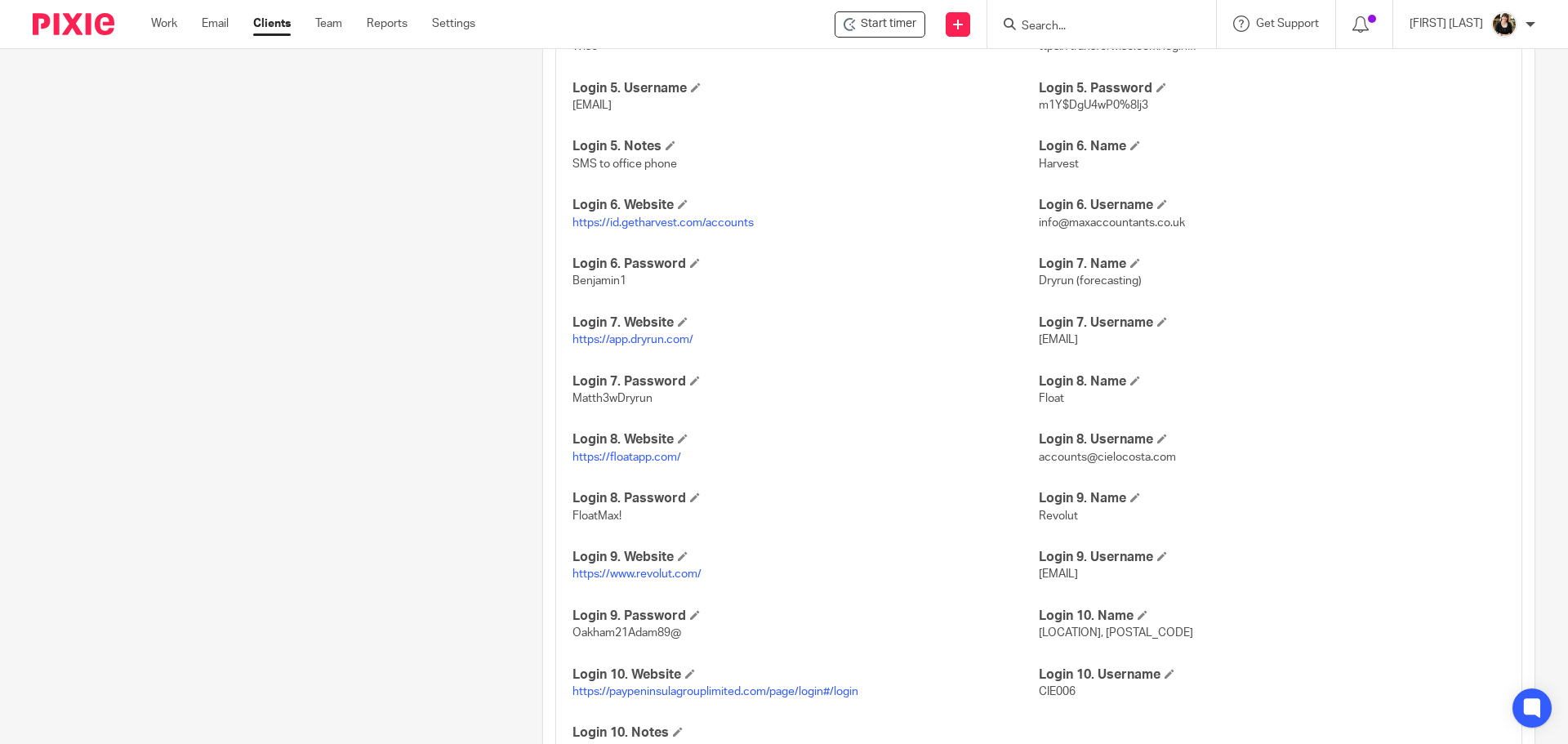 click at bounding box center (1094, 27) 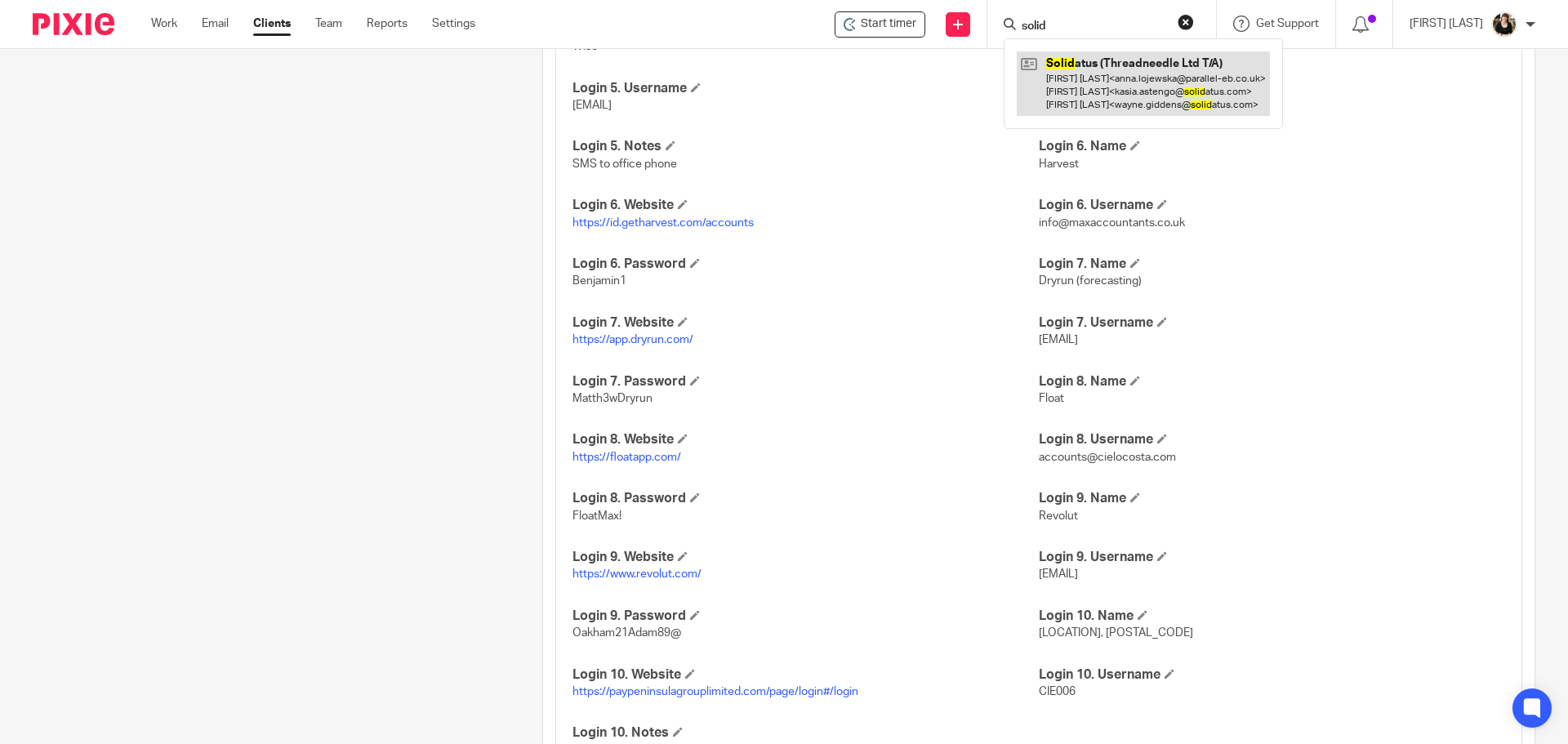type on "solid" 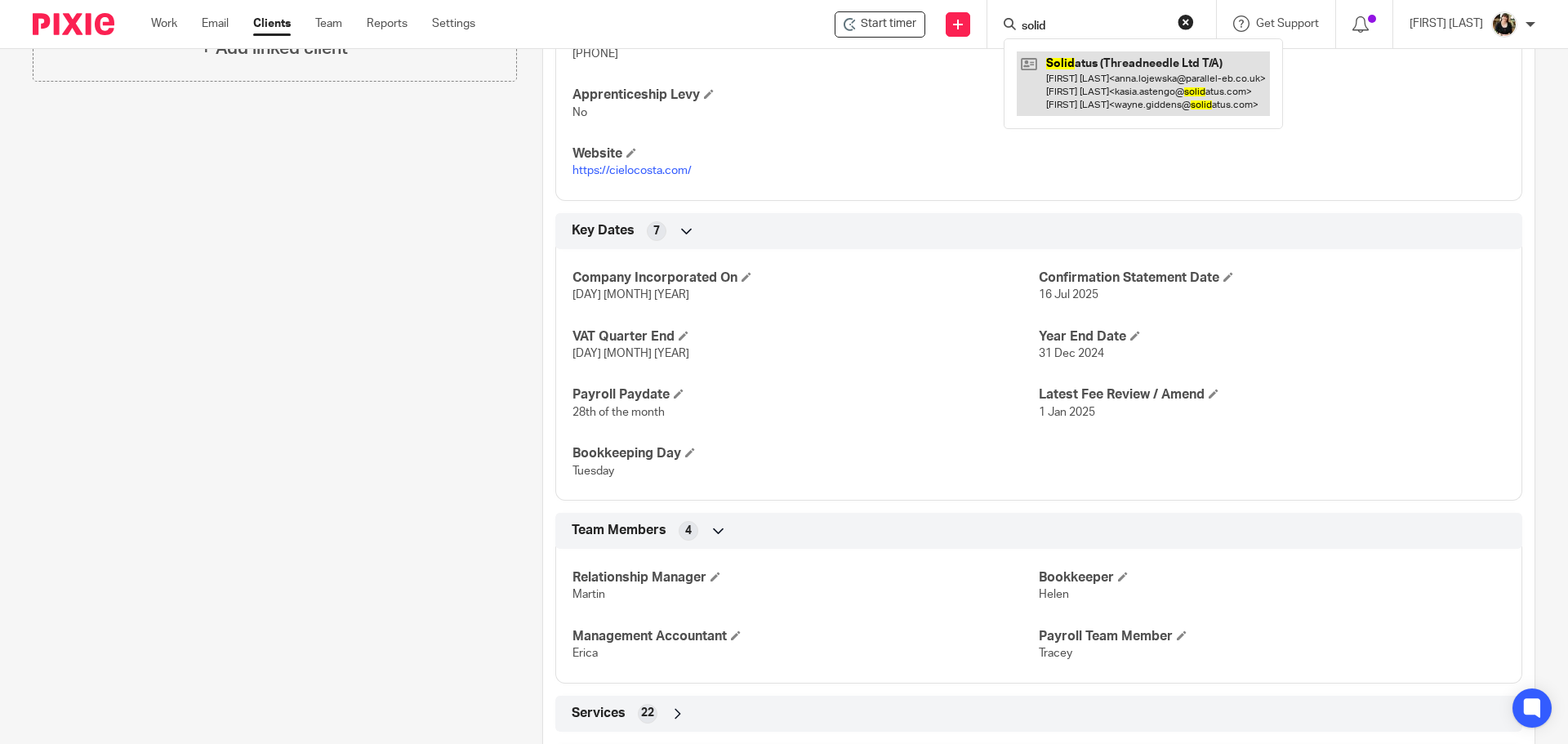 scroll, scrollTop: 461, scrollLeft: 0, axis: vertical 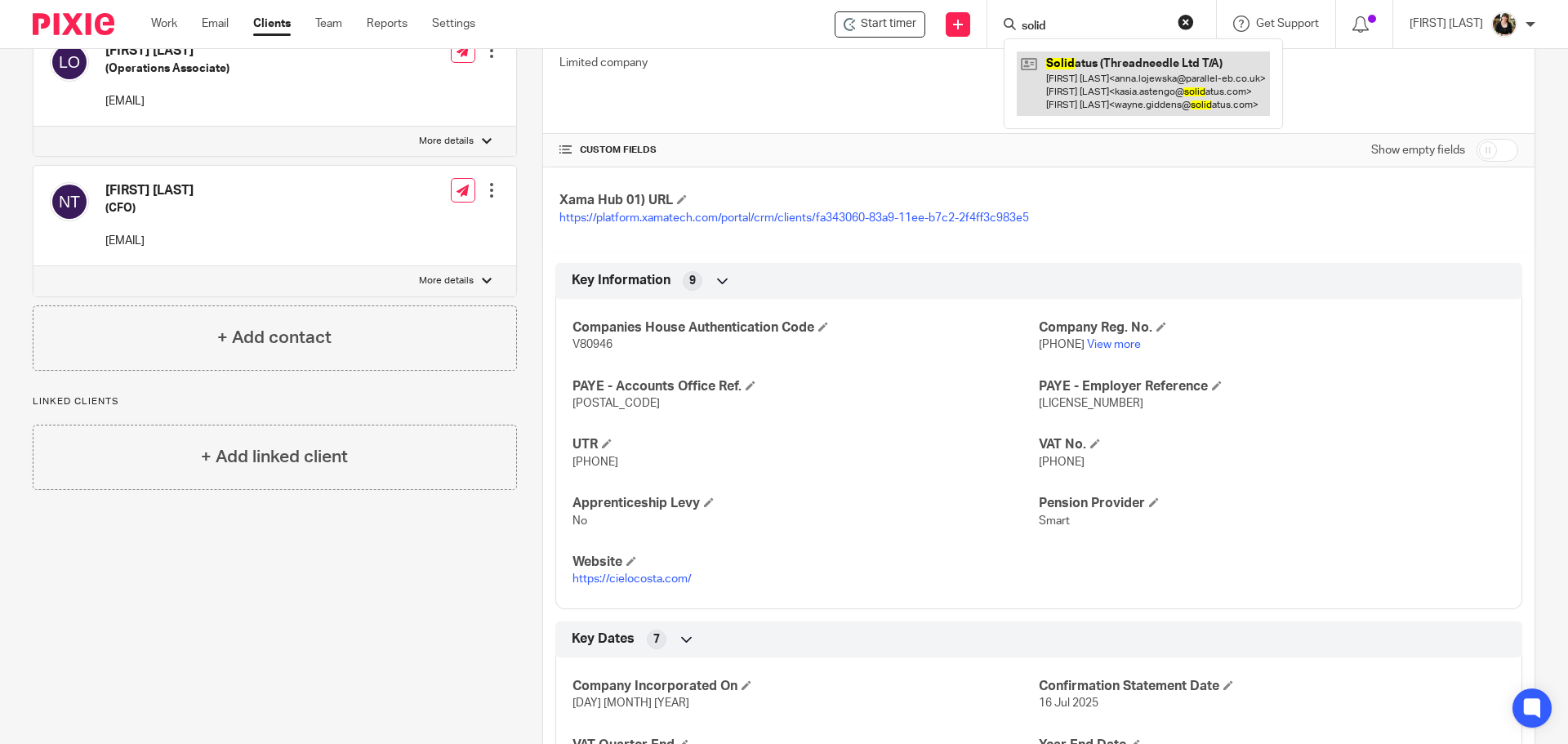 click at bounding box center [1143, 83] 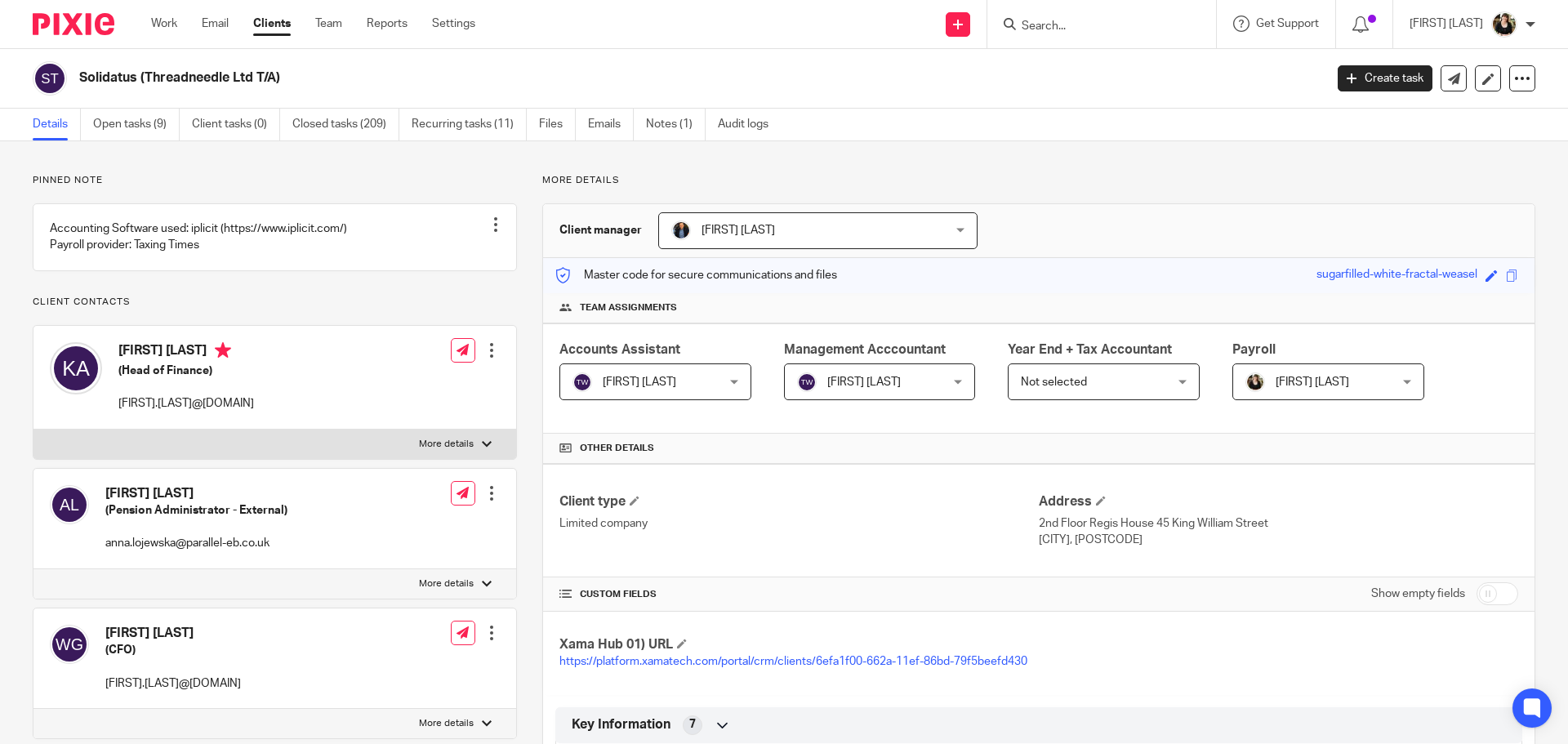 scroll, scrollTop: 0, scrollLeft: 0, axis: both 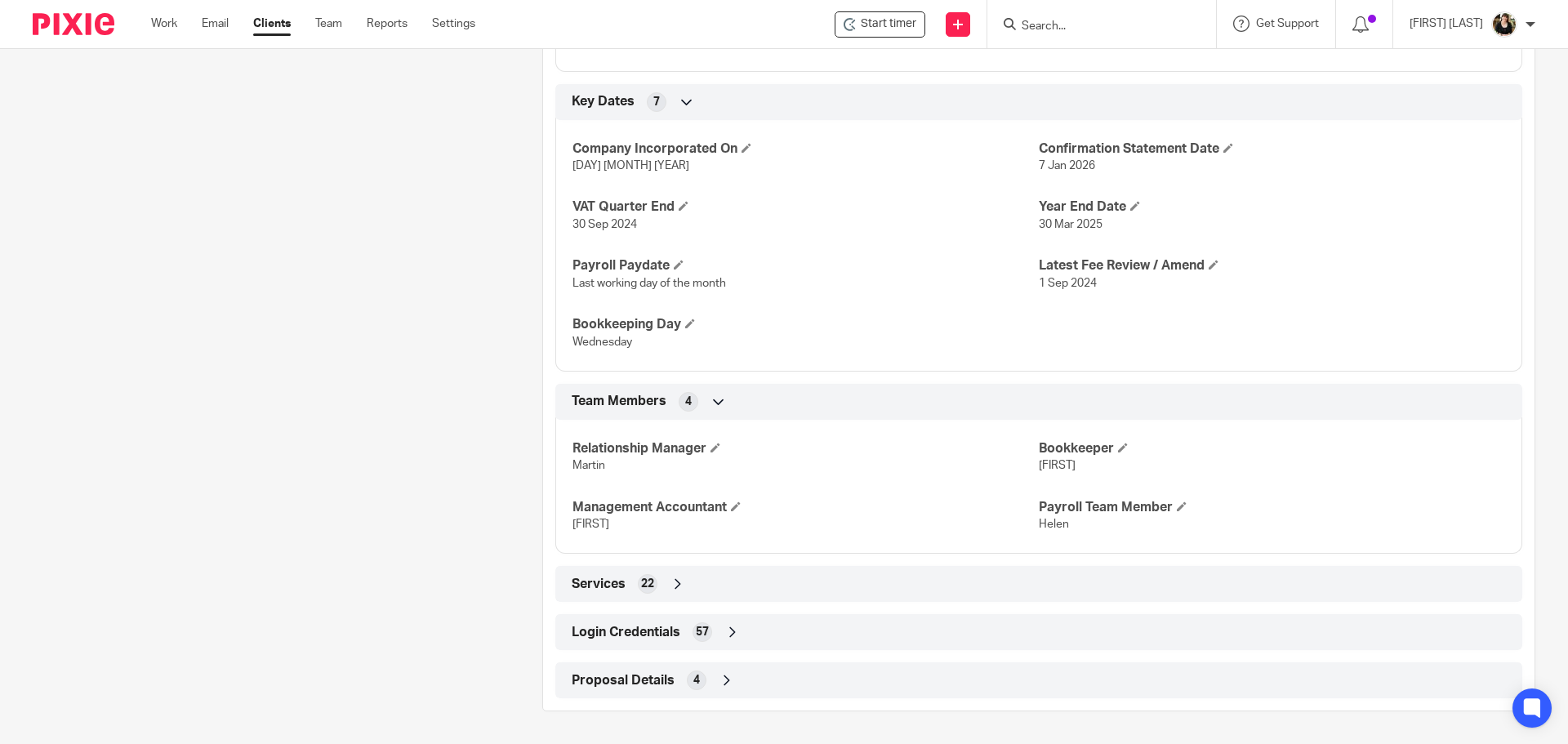 click on "Login Credentials" at bounding box center [626, 632] 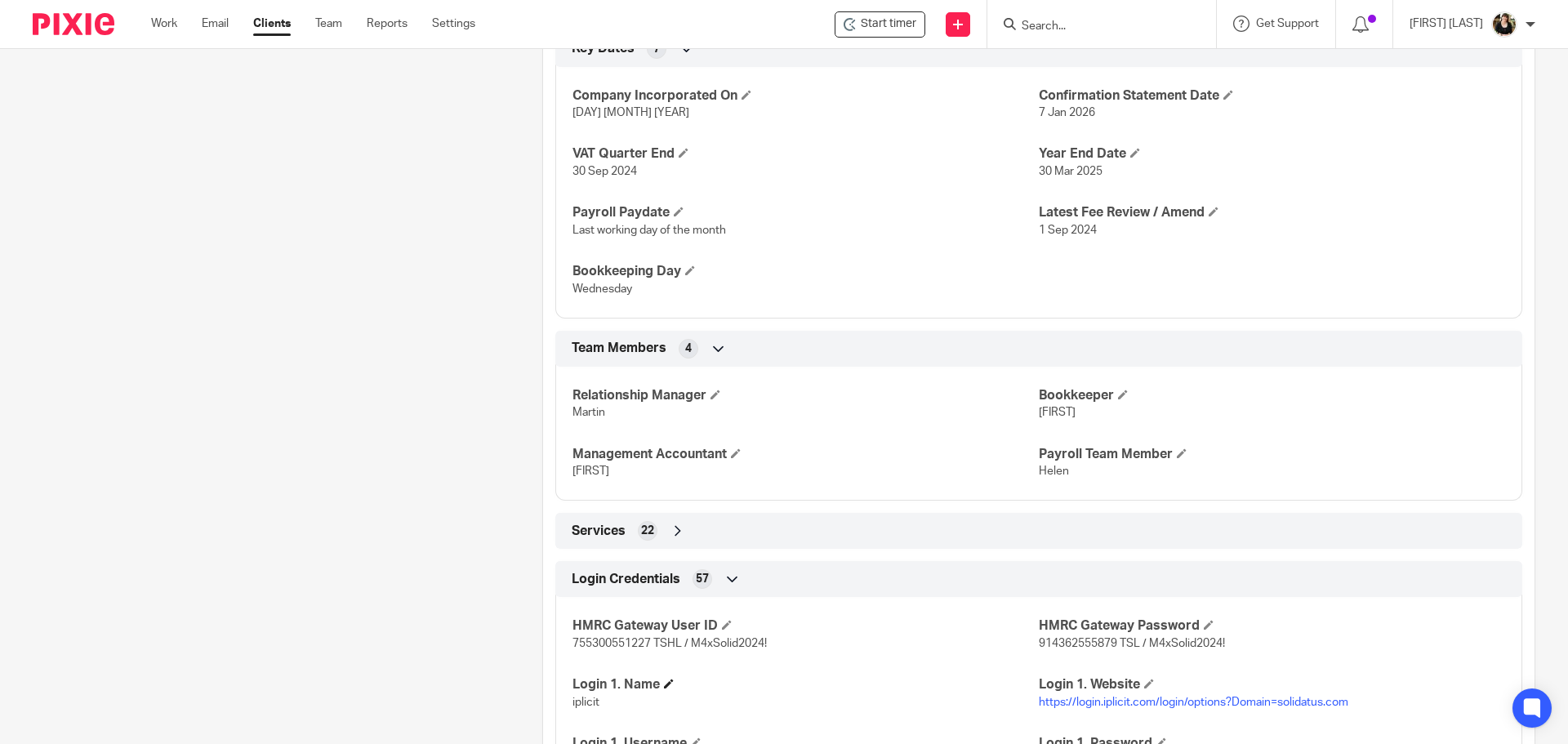 scroll, scrollTop: 1005, scrollLeft: 0, axis: vertical 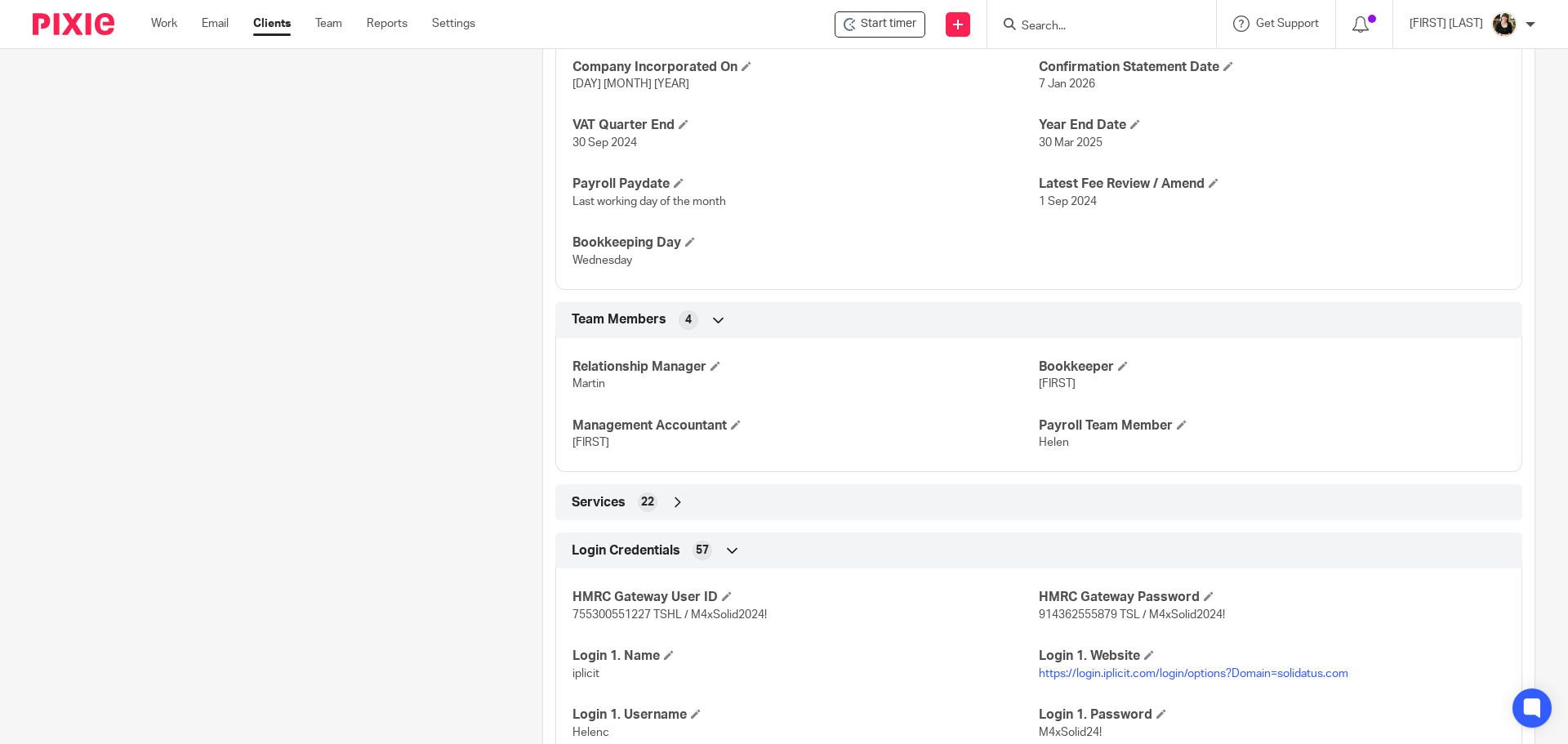 click on "HMRC Gateway User ID
[NUMBER] TSHL /   M4xSolid2024!
HMRC Gateway Password
[NUMBER] TSL /   M4xSolid2024!
Login 1. Name
iplicit
Login 1. Website
https://login.iplicit.com/login/options?Domain=solidatus.com
Login 1. Username
[USERNAME]
Login 1. Password
M4xSolid24!
Login 1. Notes
2FA - Office Authenicator App
Login 2. Name
HSBC.Net - Singapore
Login 2. Website
https://www.hsbcnet.com/
Login 2. Username
[USERNAME]
Login 2. Notes
Login 3. Name
SVB Go     https://connect.svb.com/#/" at bounding box center (1039, 1479) 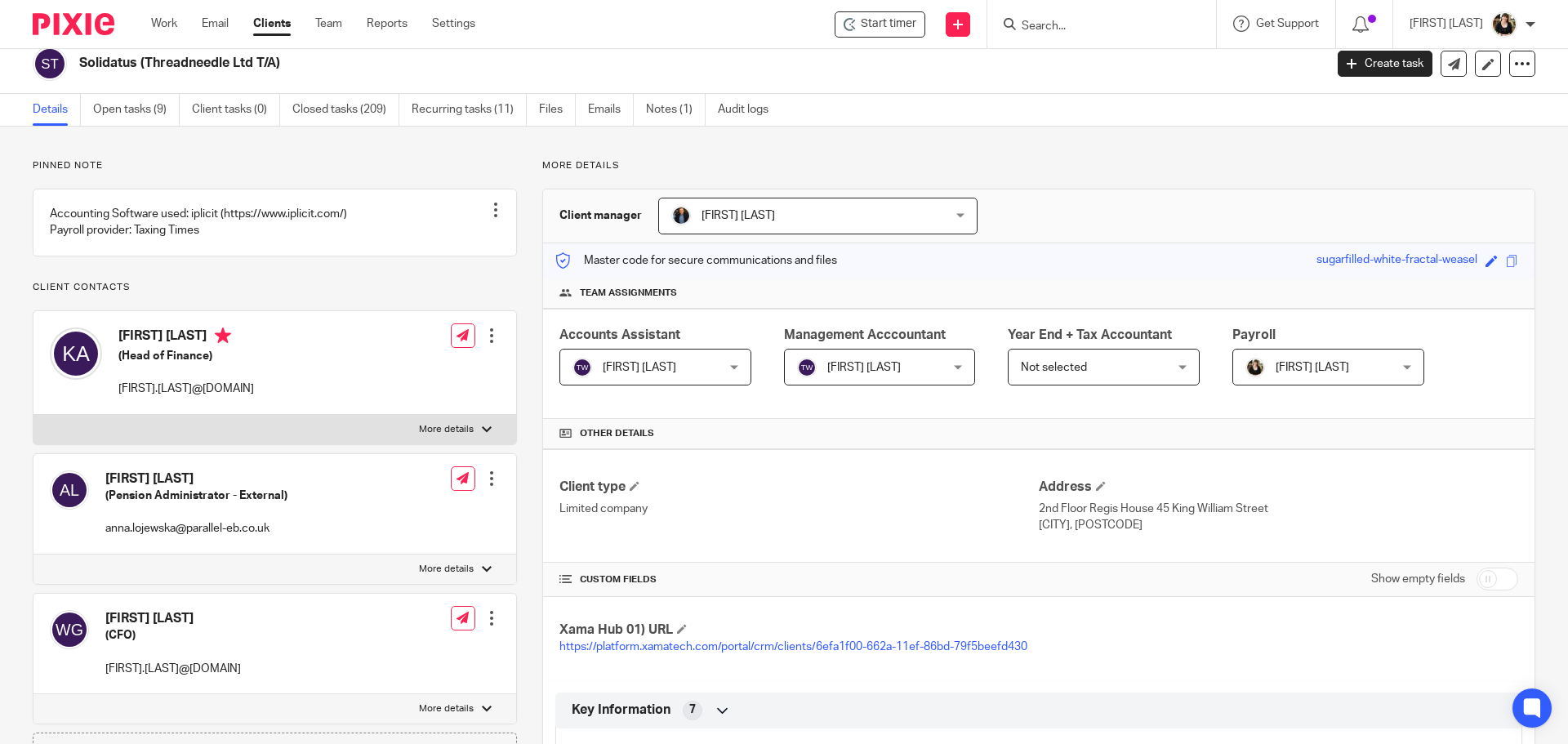 scroll, scrollTop: 0, scrollLeft: 0, axis: both 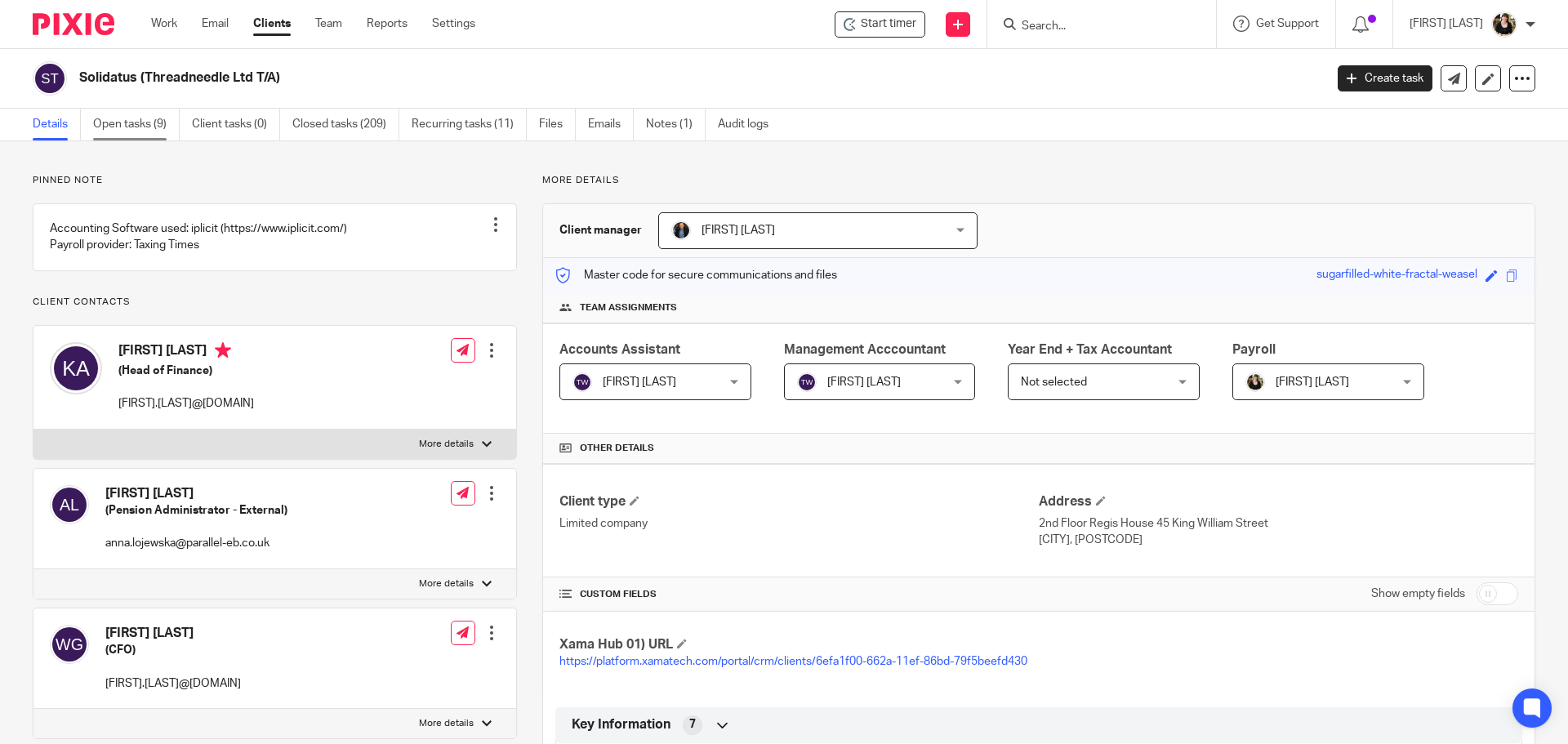 click on "Open tasks (9)" at bounding box center [136, 124] 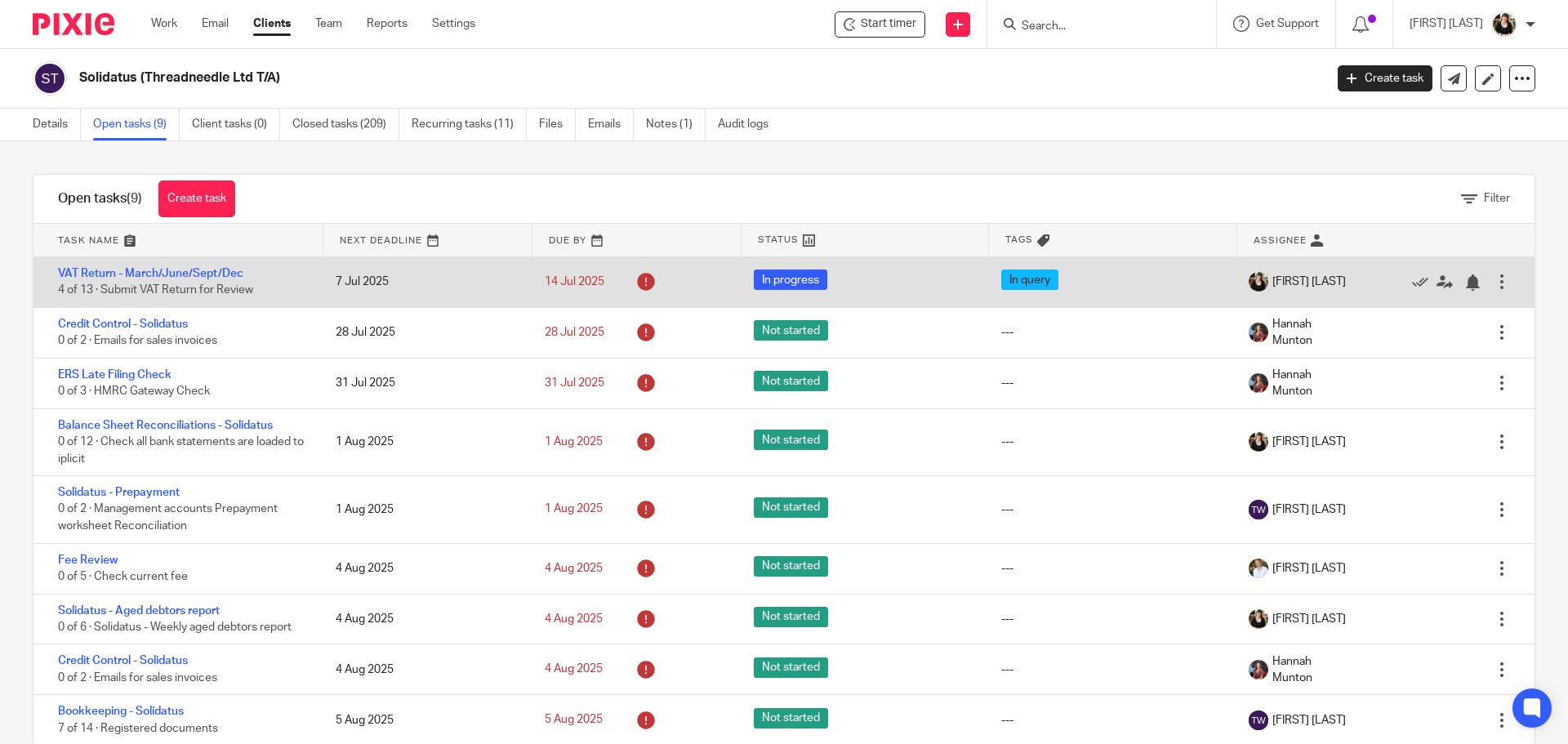 scroll, scrollTop: 0, scrollLeft: 0, axis: both 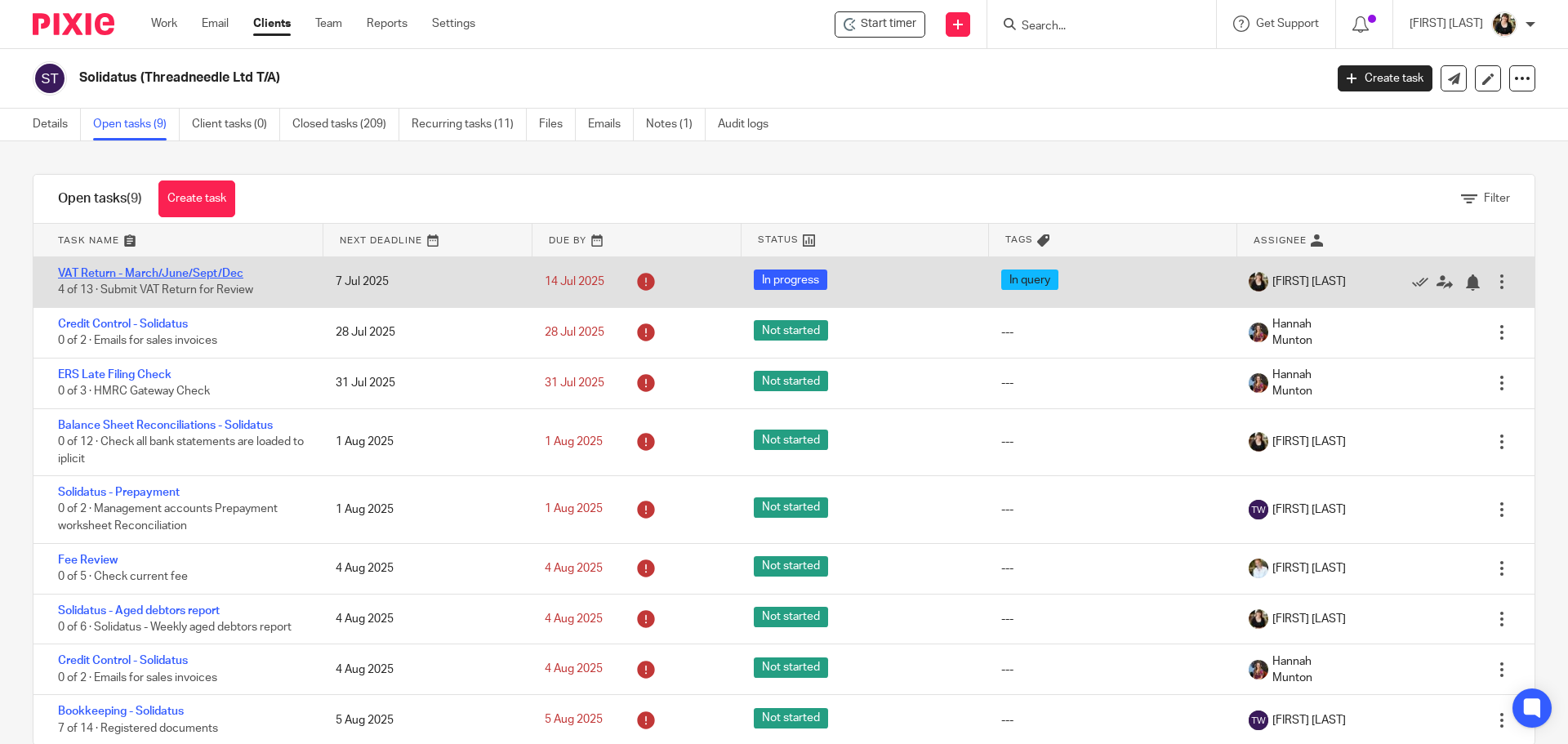 click on "VAT Return - March/June/Sept/Dec" at bounding box center (150, 274) 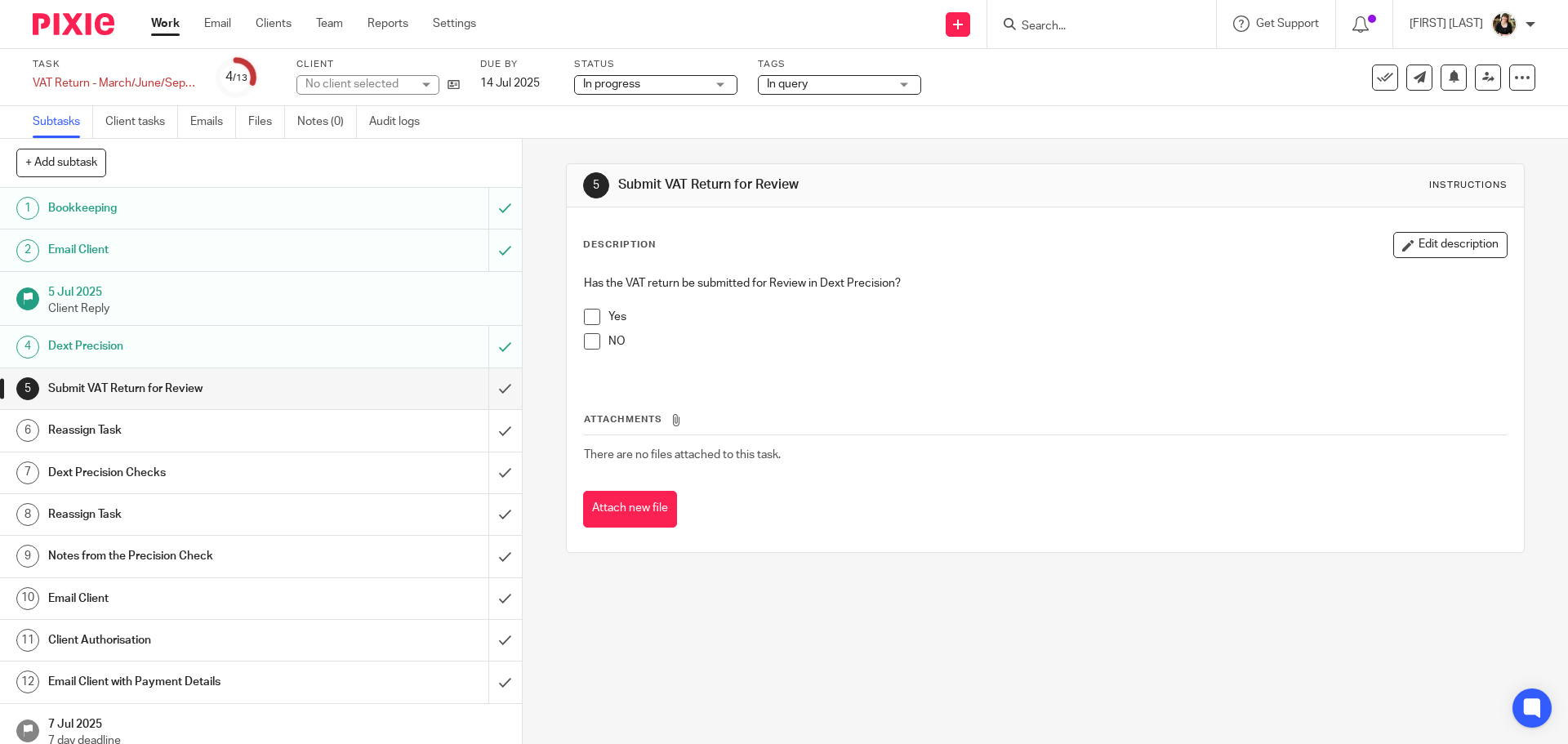 scroll, scrollTop: 0, scrollLeft: 0, axis: both 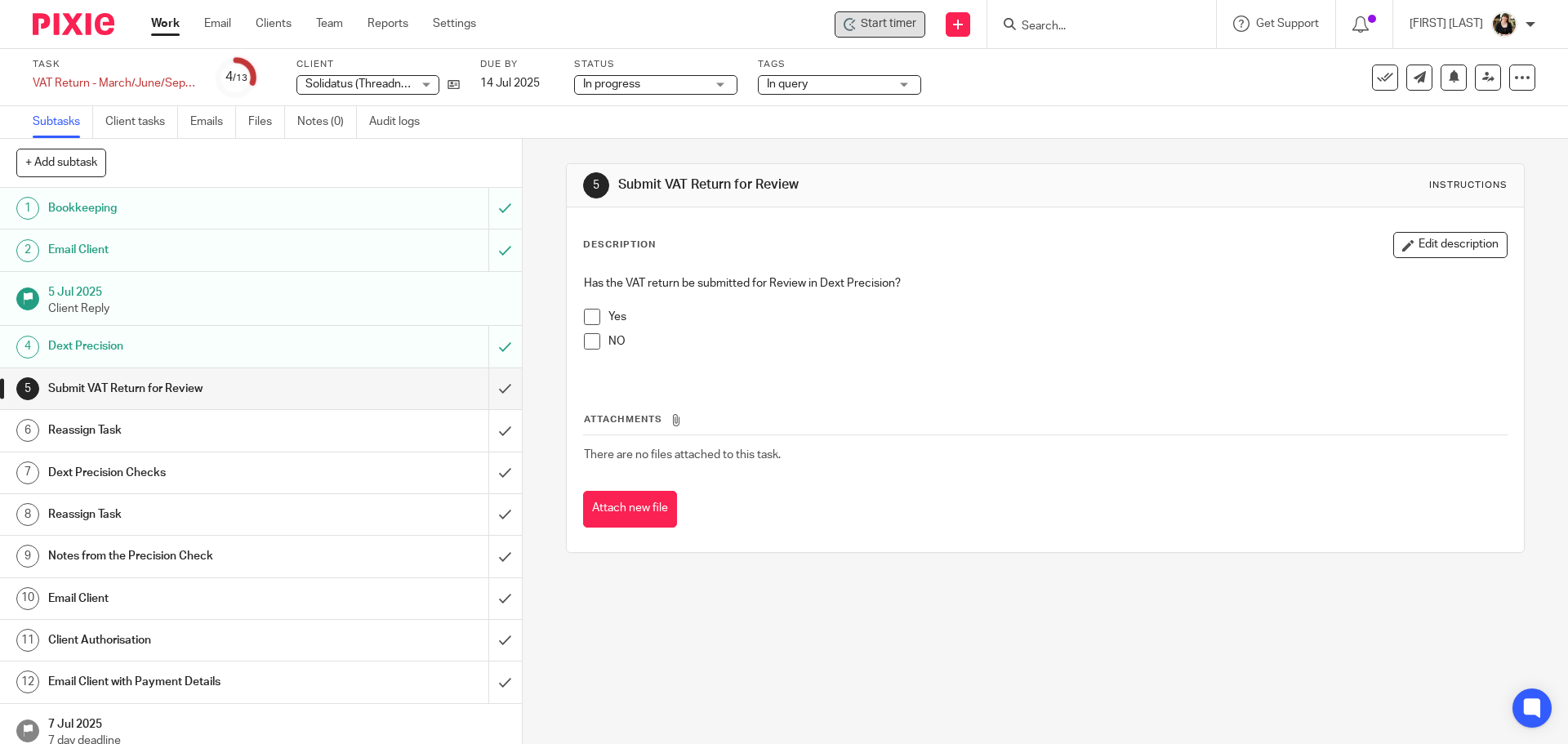 click 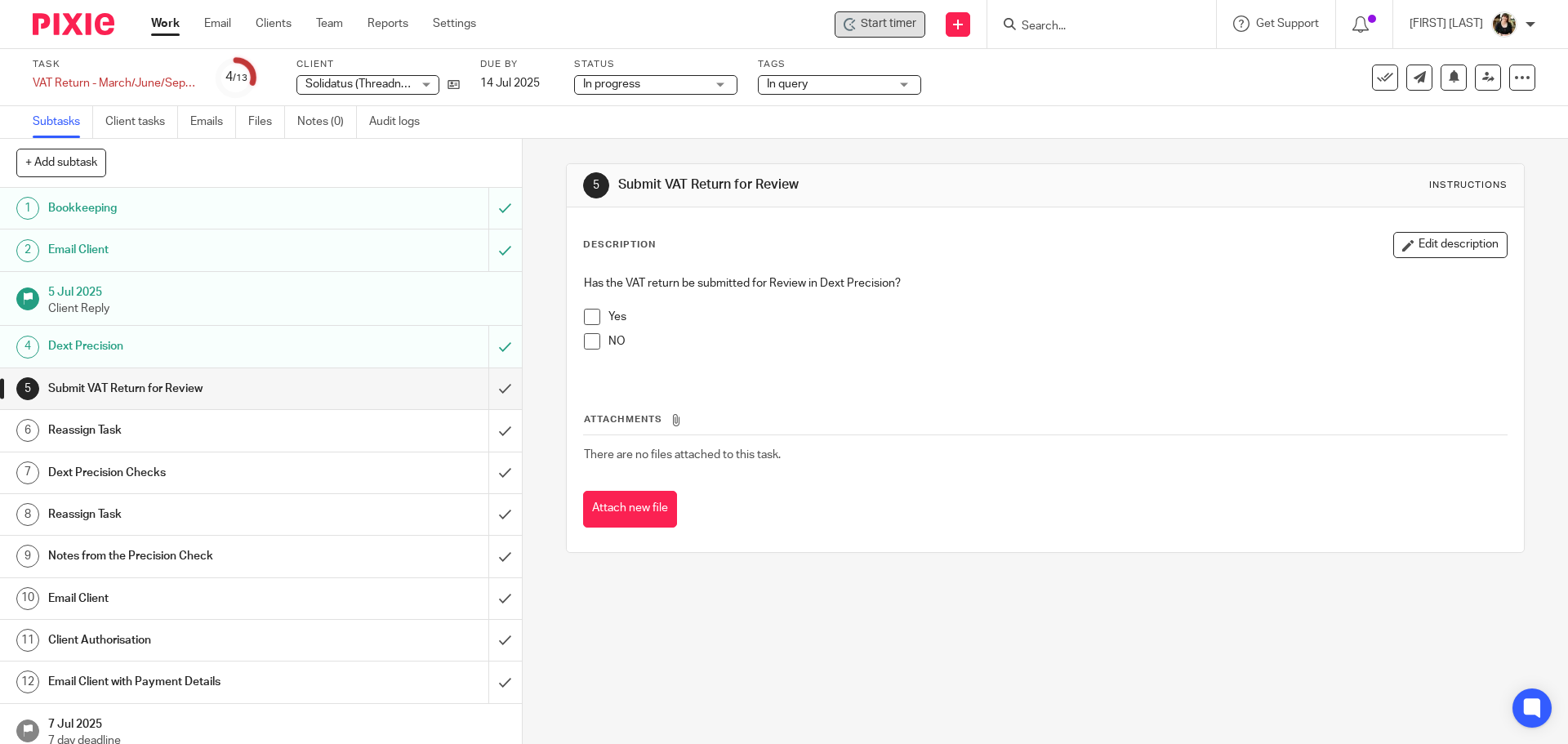 click on "Start timer" at bounding box center (889, 24) 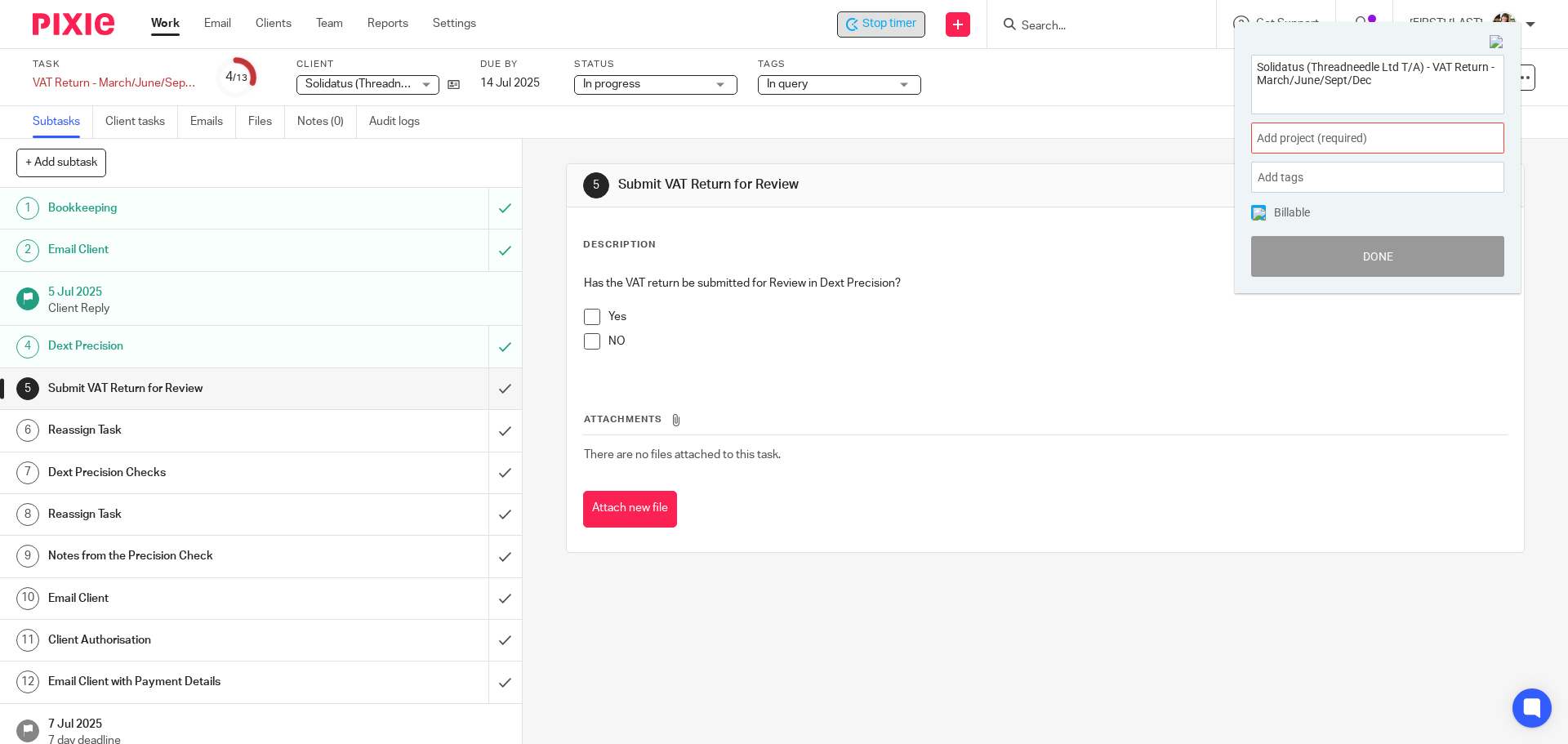 click on "Add project (required) :" at bounding box center [1360, 138] 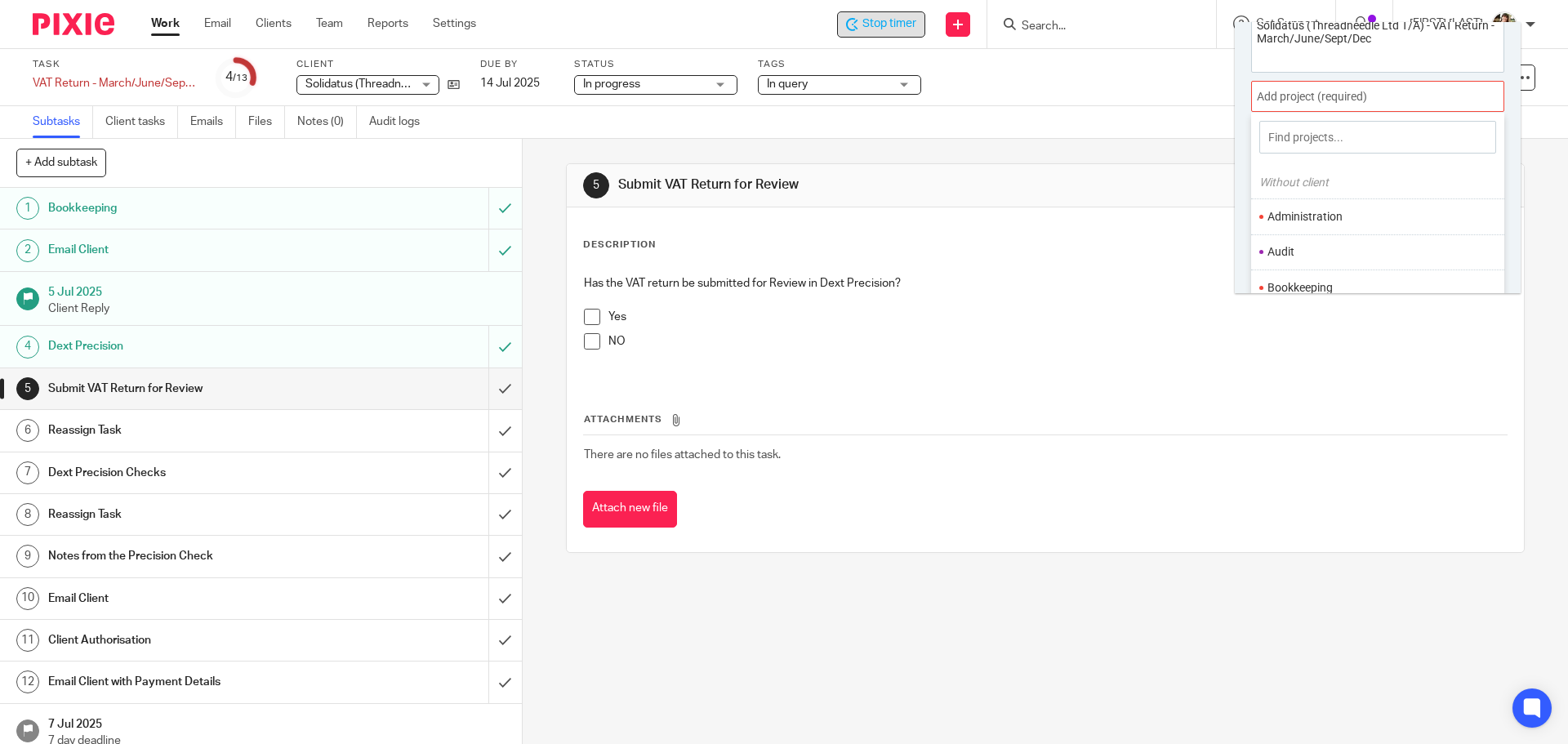 scroll, scrollTop: 81, scrollLeft: 0, axis: vertical 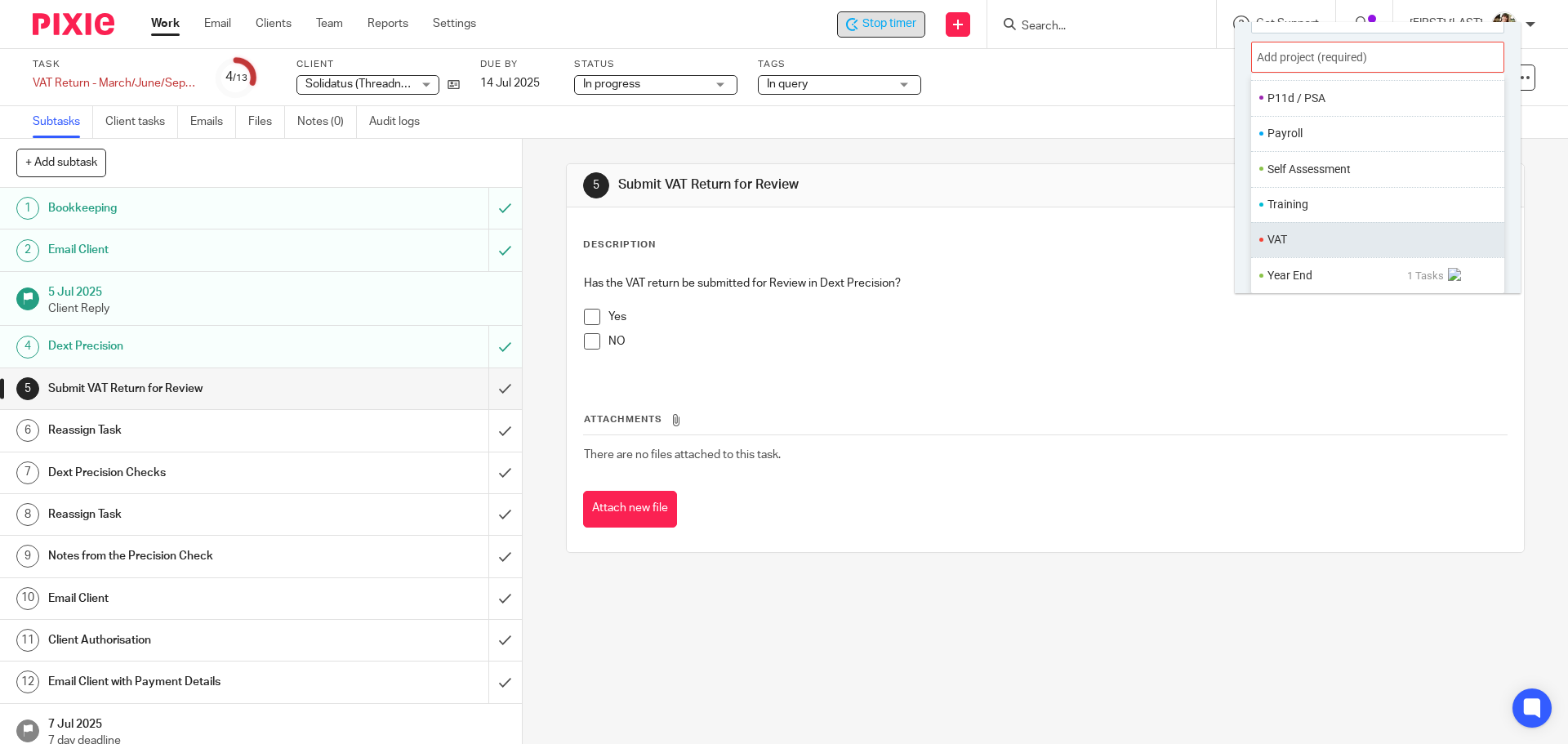 click on "VAT" at bounding box center (1378, 239) 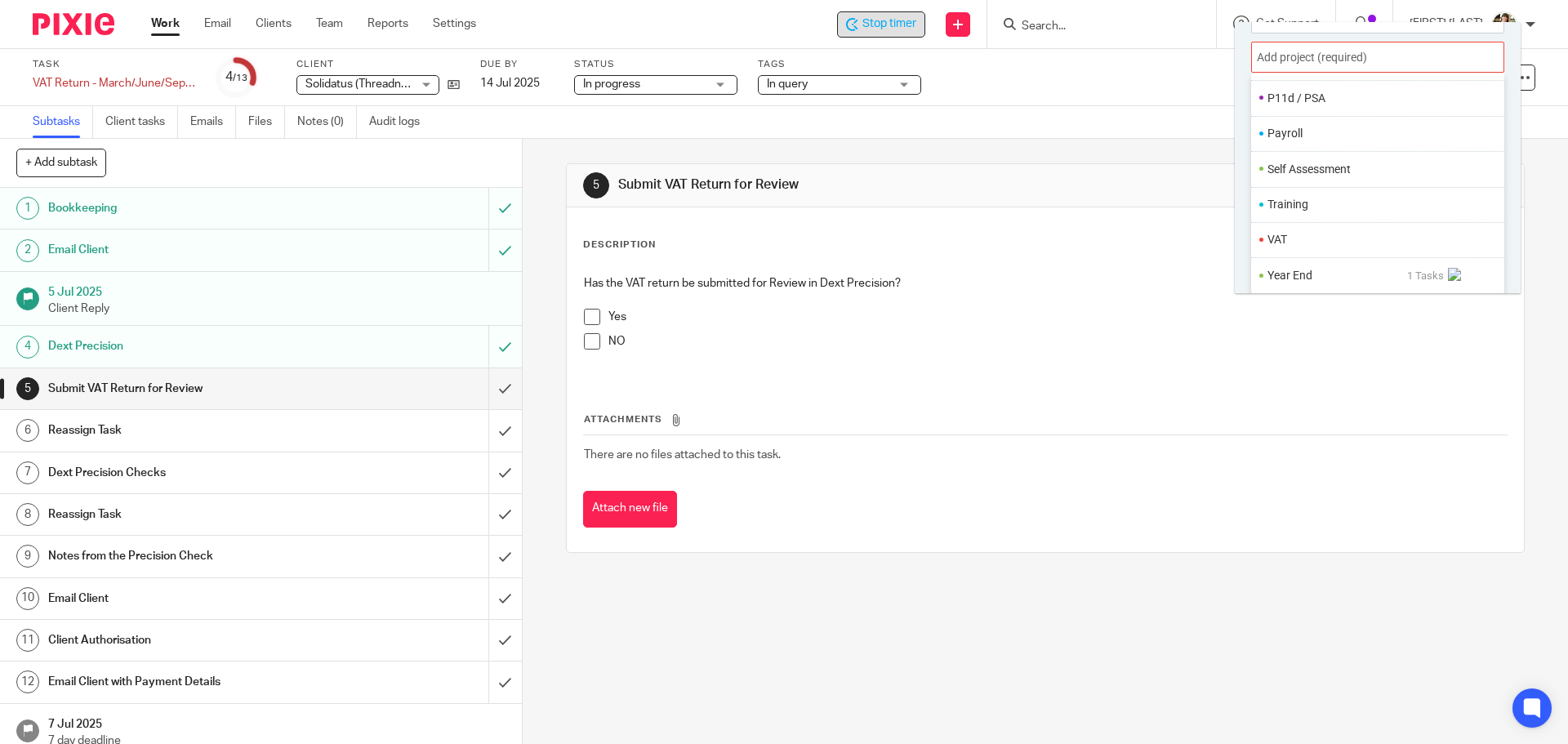 scroll, scrollTop: 0, scrollLeft: 0, axis: both 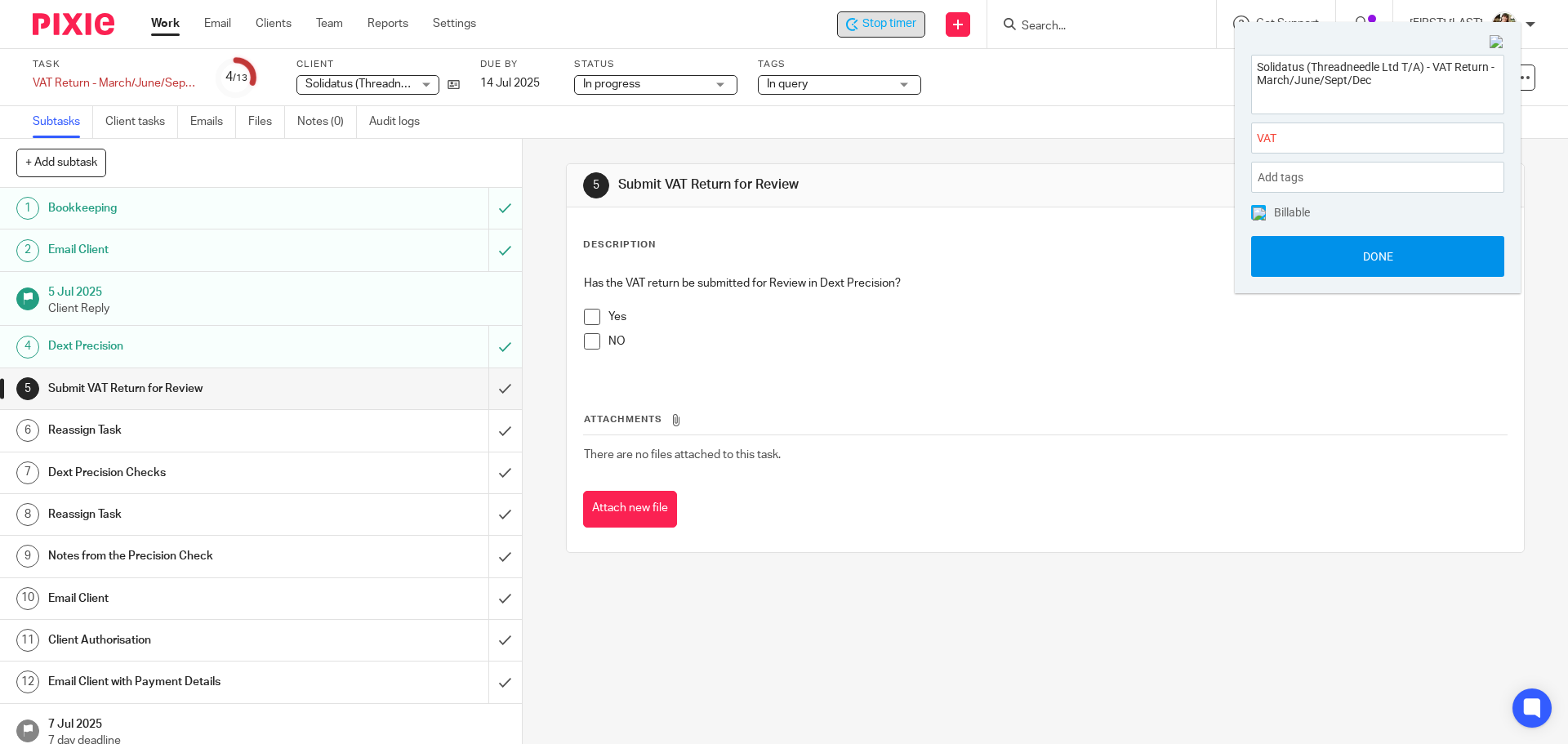 click on "Done" at bounding box center [1378, 256] 